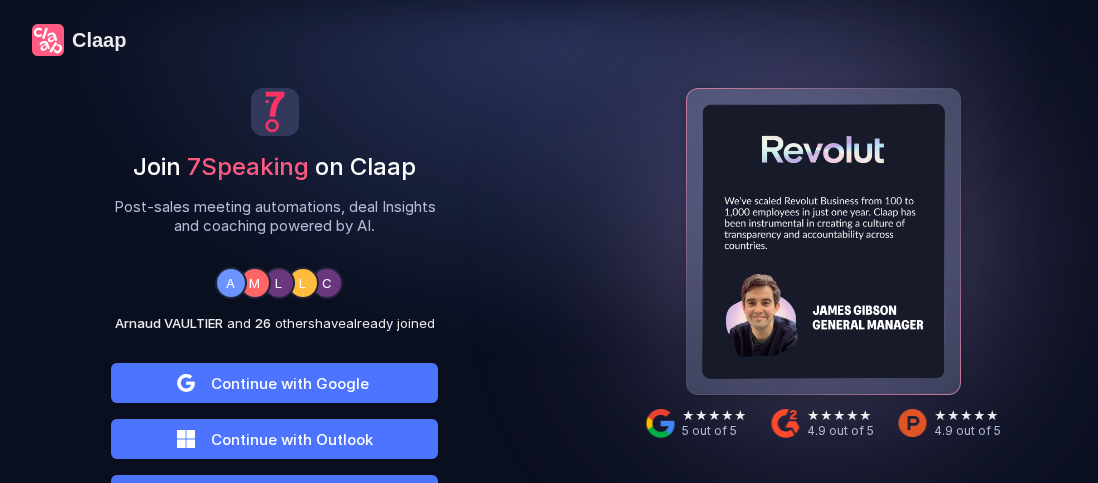 scroll, scrollTop: 0, scrollLeft: 0, axis: both 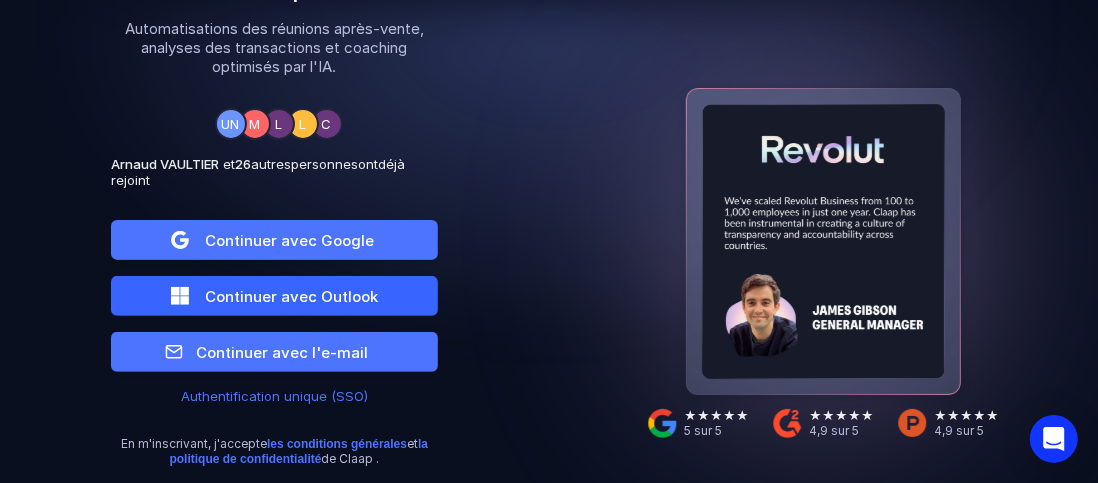 click on "Continuer avec Outlook" at bounding box center (289, 240) 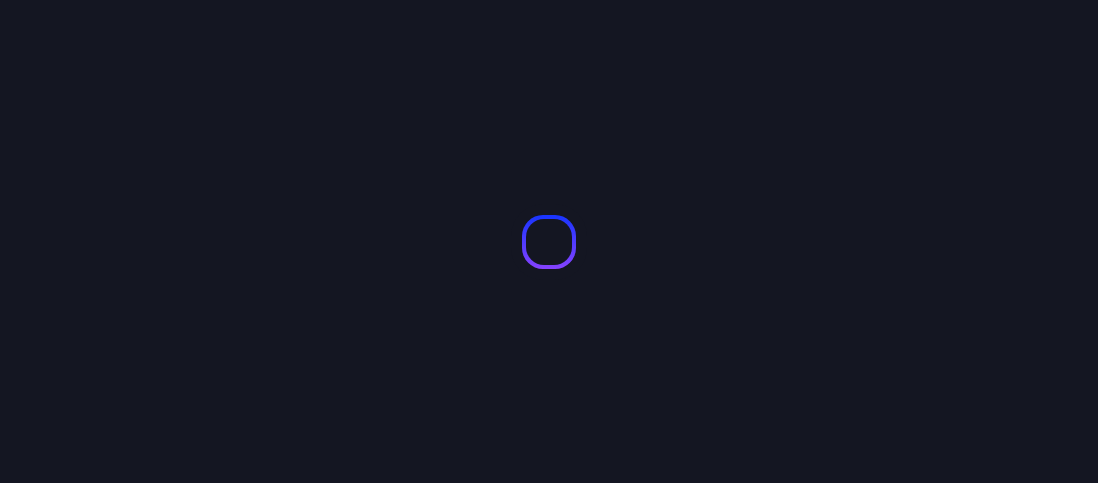 scroll, scrollTop: 0, scrollLeft: 0, axis: both 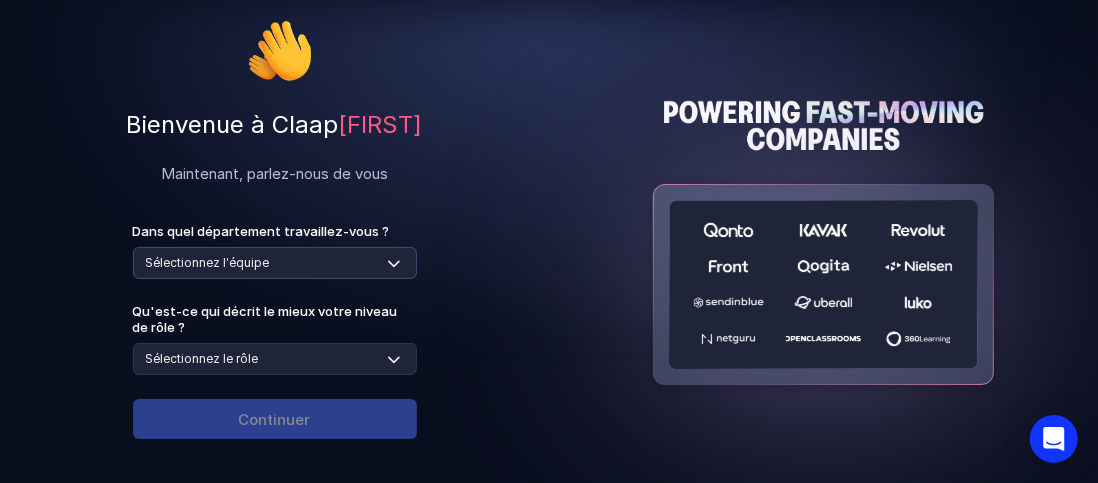 click on "Sélectionnez l'équipe Ventes Commercialisation Opérations Service client Ressources humaines Produit et ingénierie Finance" at bounding box center [275, 263] 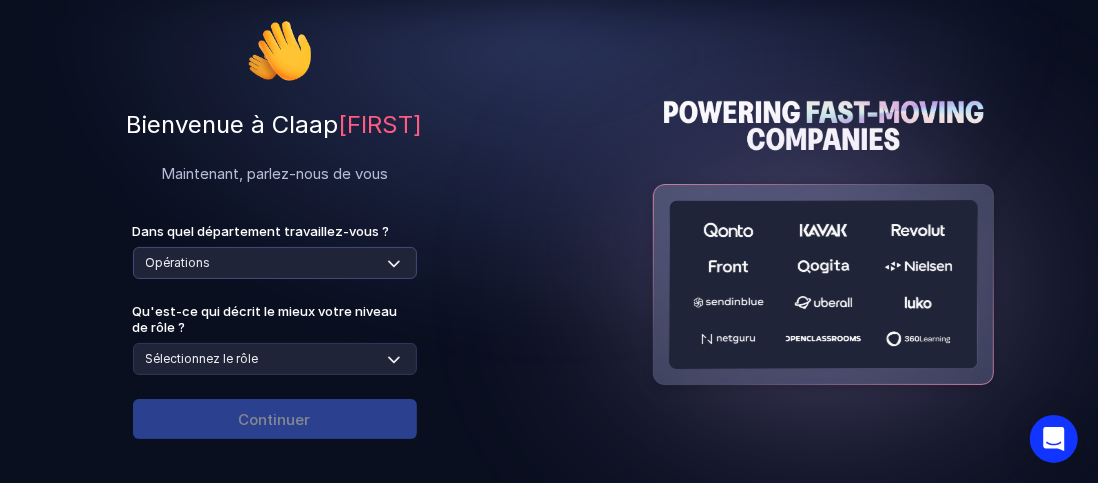 click on "Sélectionnez l'équipe Ventes Commercialisation Opérations Service client Ressources humaines Produit et ingénierie Finance" at bounding box center (275, 263) 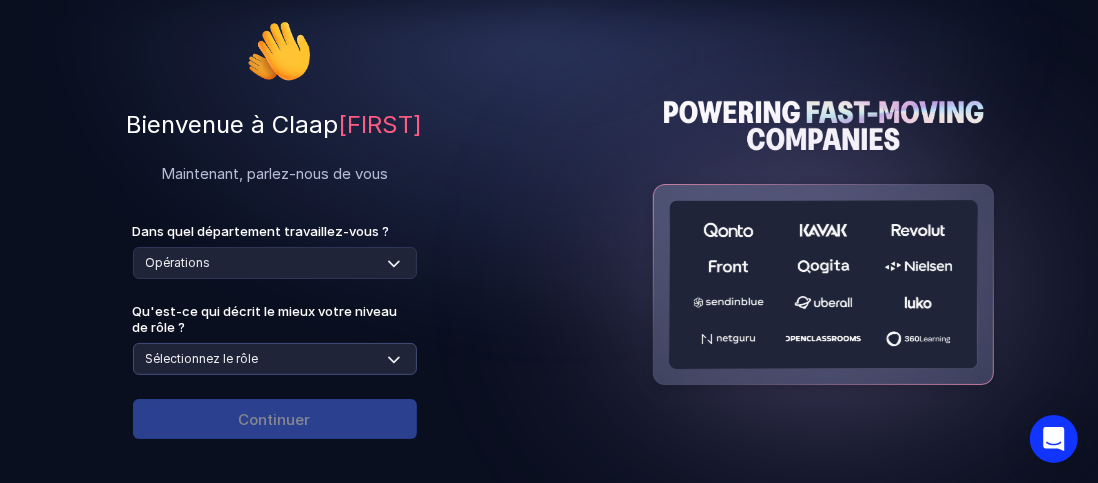 click on "Sélectionnez le rôle Contributeur individuel / Membre de l'équipe Responsable / Chef d'équipe Haute direction : chef de service, directeur, vice-président, ... Cadres exécutifs / C-suite" at bounding box center [275, 359] 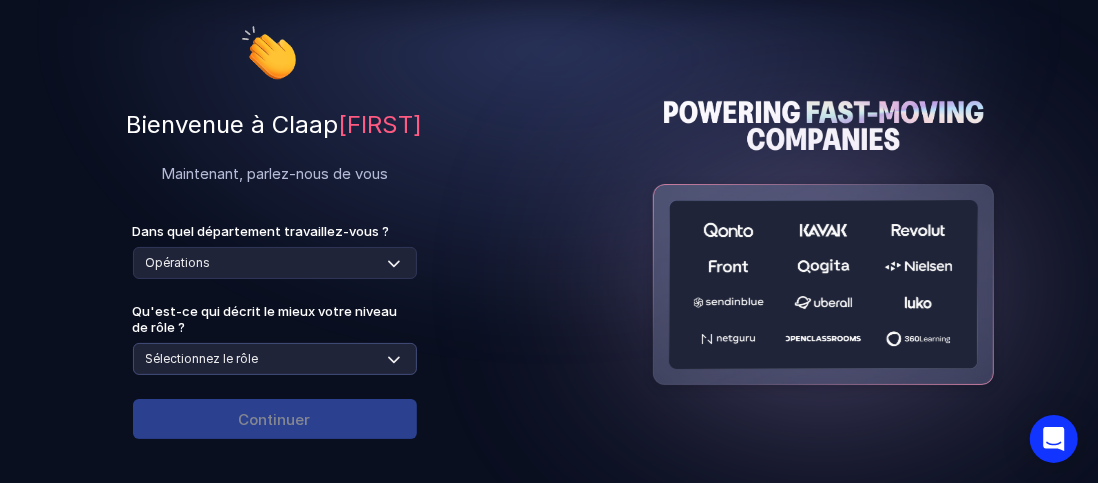 click on "Sélectionnez le rôle Contributeur individuel / Membre de l'équipe Responsable / Chef d'équipe Haute direction : chef de service, directeur, vice-président, ... Cadres exécutifs / C-suite" at bounding box center [275, 359] 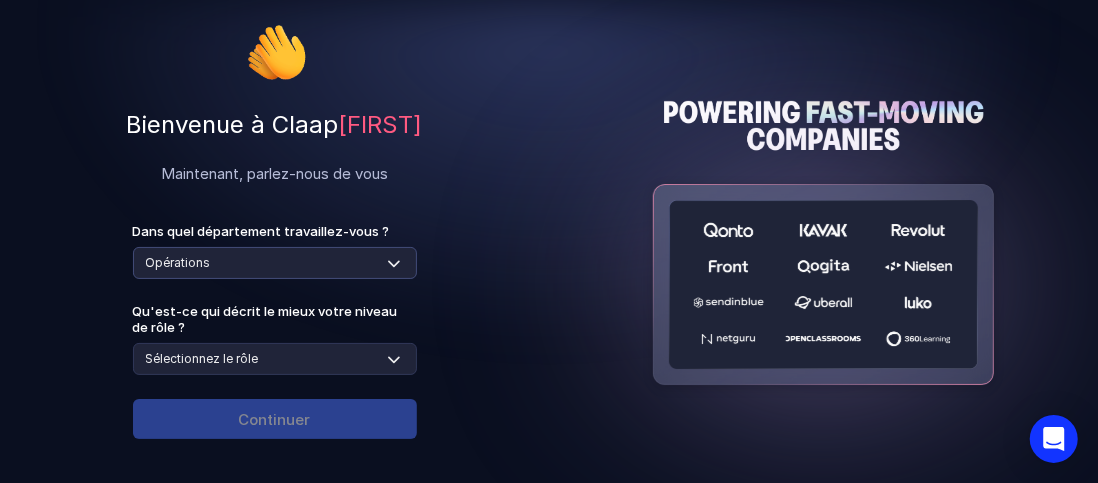 click on "Sélectionnez l'équipe Ventes Commercialisation Opérations Service client Ressources humaines Produit et ingénierie Finance" at bounding box center (275, 263) 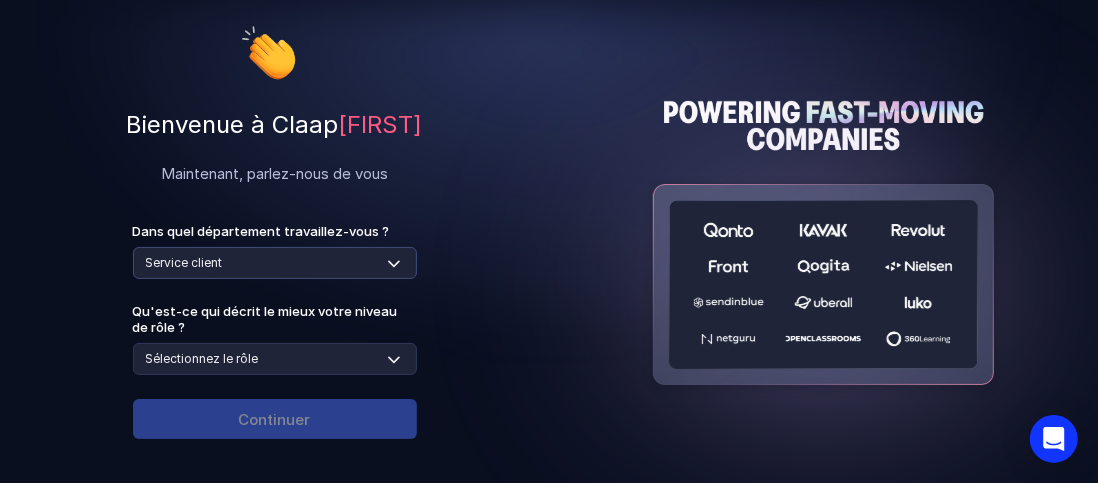 click on "Sélectionnez l'équipe Ventes Commercialisation Opérations Service client Ressources humaines Produit et ingénierie Finance" at bounding box center (275, 263) 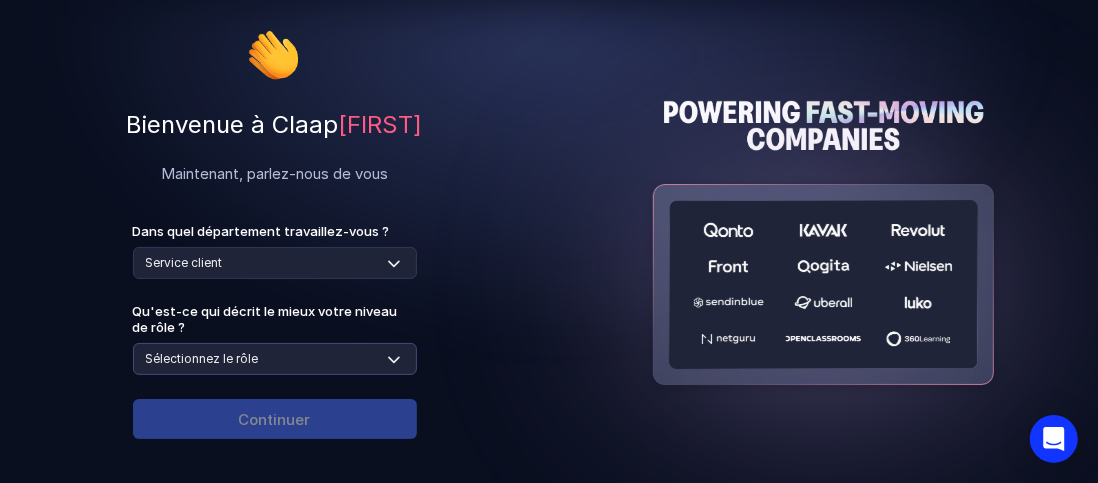 click on "Sélectionnez le rôle Contributeur individuel / Membre de l'équipe Responsable / Chef d'équipe Haute direction : chef de service, directeur, vice-président, ... Cadres exécutifs / C-suite" at bounding box center (275, 359) 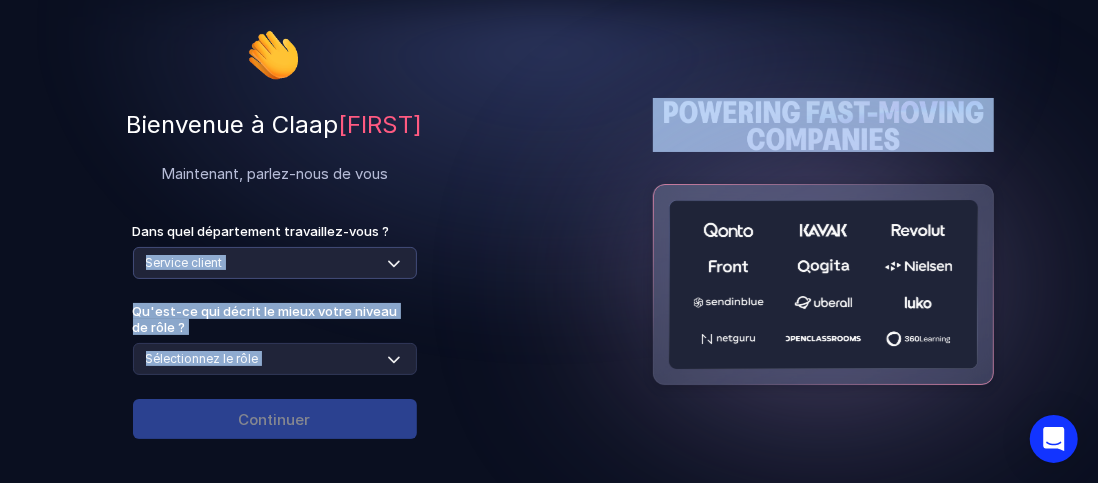 drag, startPoint x: 463, startPoint y: 375, endPoint x: 367, endPoint y: 262, distance: 148.27339 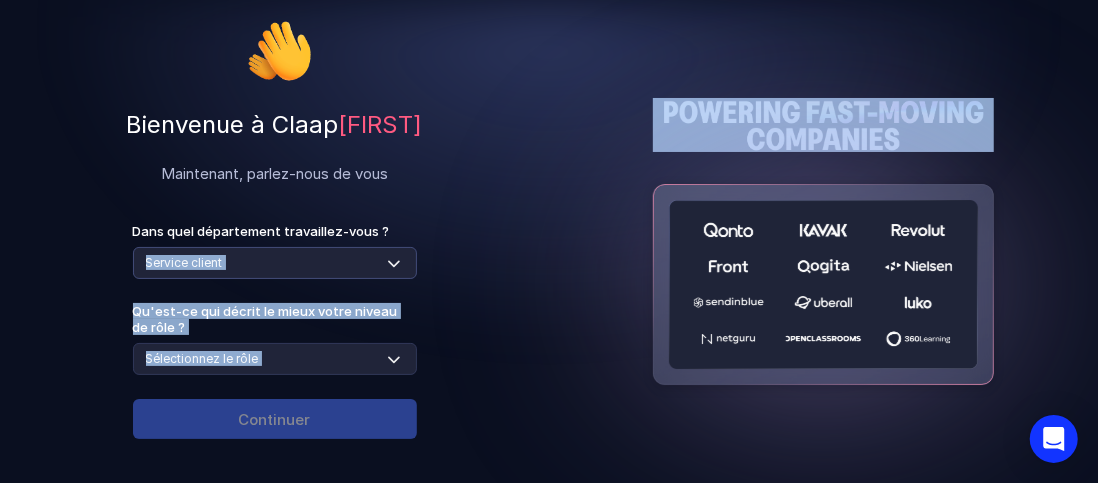 click on "Bienvenue à Claap [FIRST] Maintenant, parlez-nous de vous Dans quel département travaillez-vous ? Sélectionnez l'équipe Ventes Commercialisation Opérations Service client Ressources humaines Produit et ingénierie Finance Qu'est-ce qui décrit le mieux votre niveau de rôle ? Sélectionnez le rôle Contributeur individuel / Membre de l'équipe Responsable / Chef d'équipe Haute direction : chef de service, directeur, vice-président, ... Cadres exécutifs / C-suite Continuer" at bounding box center (274, 239) 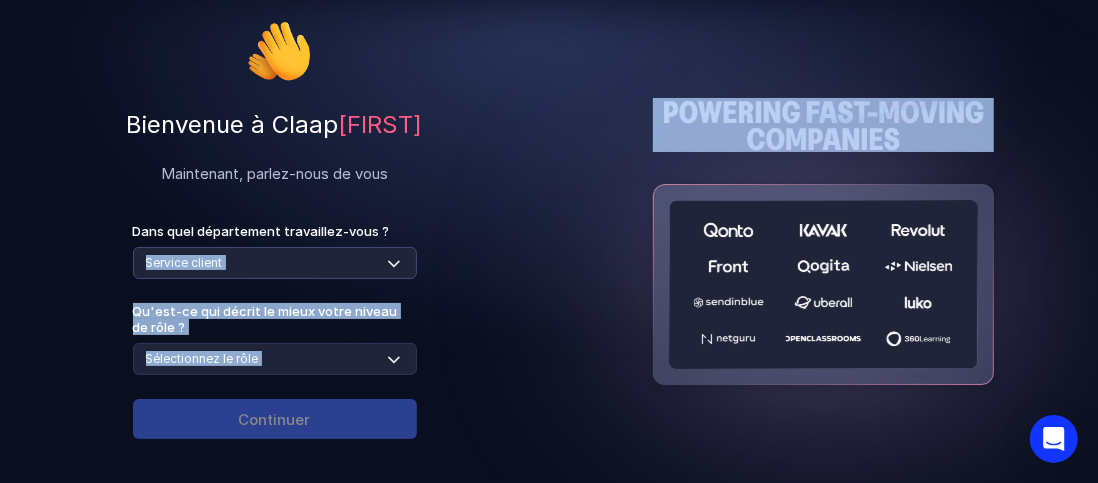 click on "Sélectionnez l'équipe Ventes Commercialisation Opérations Service client Ressources humaines Produit et ingénierie Finance" at bounding box center [275, 263] 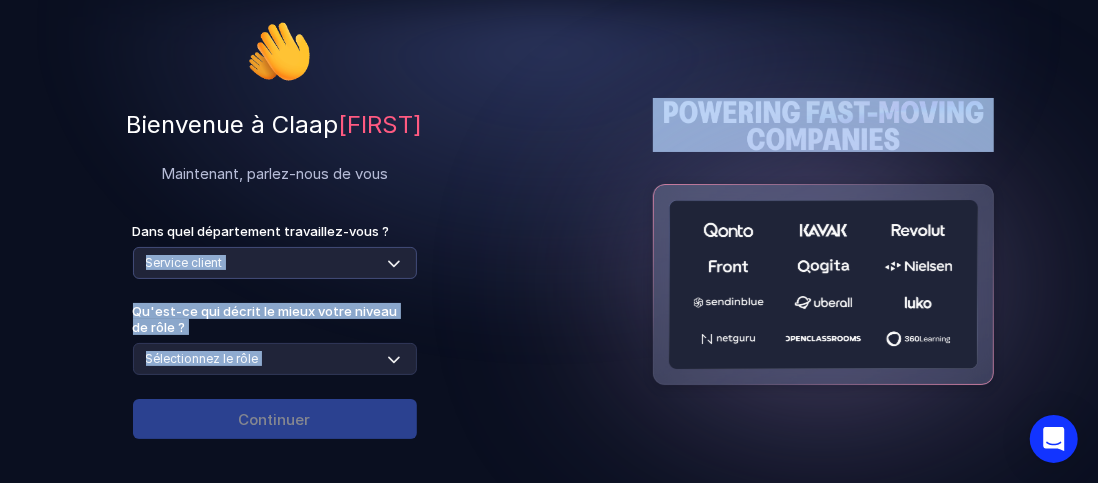 select on "operations" 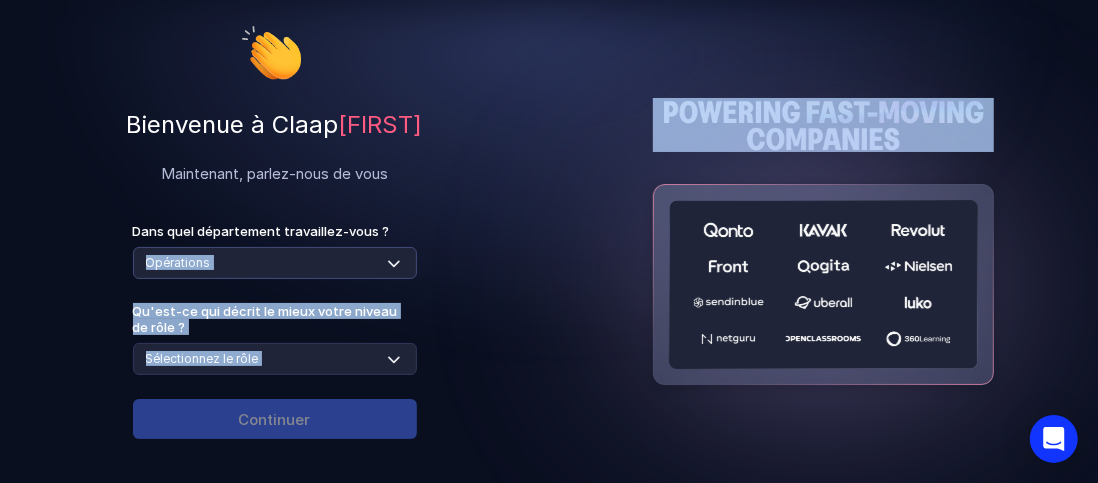 click on "Sélectionnez l'équipe Ventes Commercialisation Opérations Service client Ressources humaines Produit et ingénierie Finance" at bounding box center (275, 263) 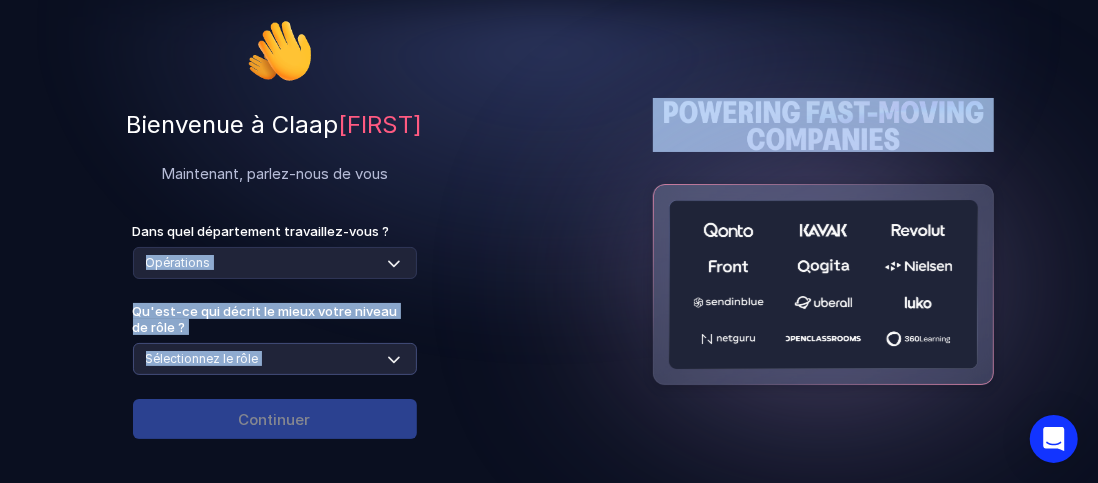 click on "Sélectionnez le rôle Contributeur individuel / Membre de l'équipe Responsable / Chef d'équipe Haute direction : chef de service, directeur, vice-président, ... Cadres exécutifs / C-suite" at bounding box center [275, 359] 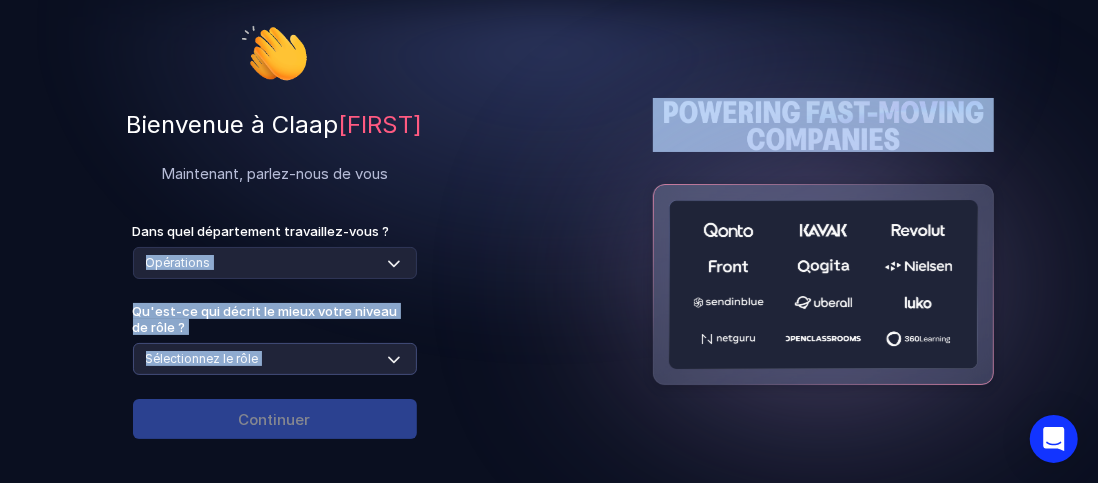 select on "individual-contributor" 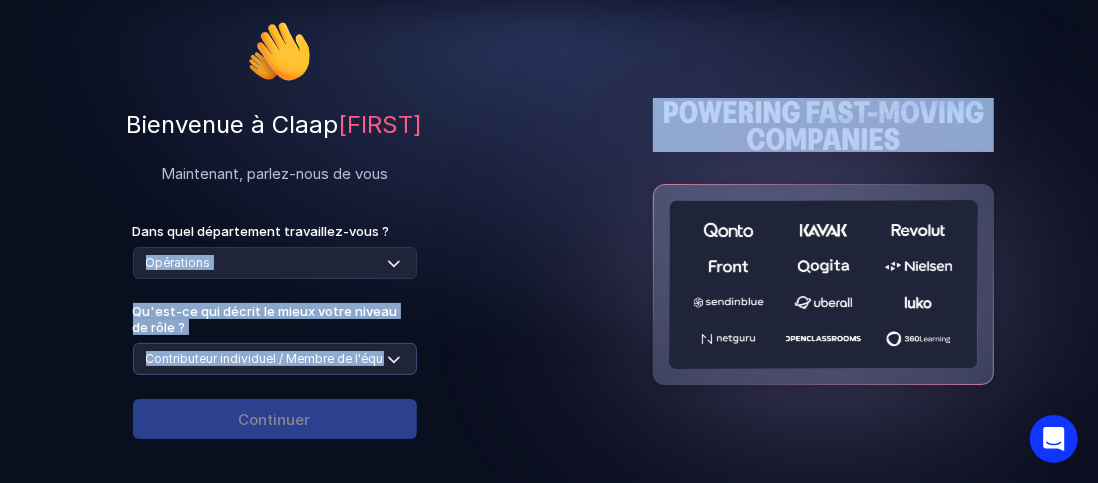 click on "Sélectionnez le rôle Contributeur individuel / Membre de l'équipe Responsable / Chef d'équipe Haute direction : chef de service, directeur, vice-président, ... Cadres exécutifs / C-suite" at bounding box center (275, 359) 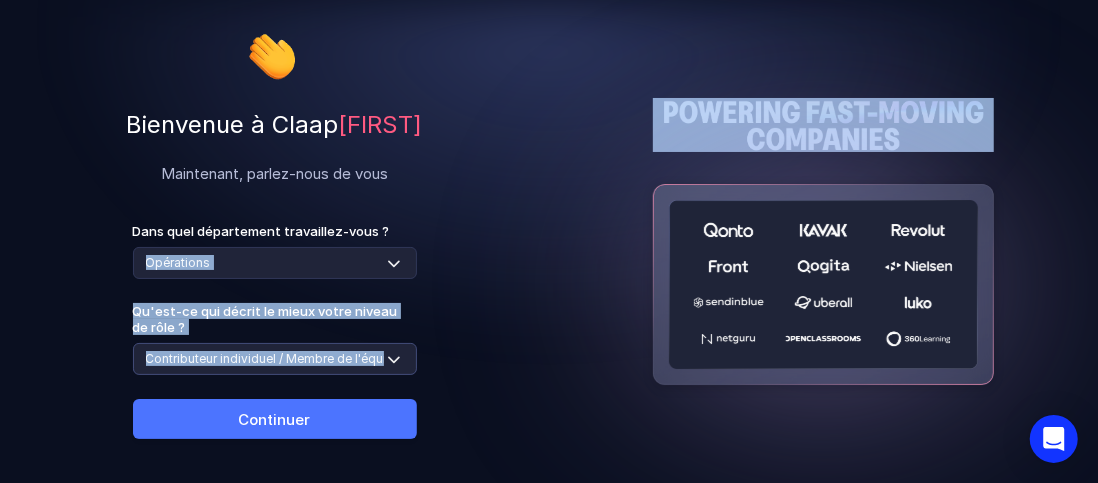 click on "Sélectionnez le rôle Contributeur individuel / Membre de l'équipe Responsable / Chef d'équipe Haute direction : chef de service, directeur, vice-président, ... Cadres exécutifs / C-suite" at bounding box center [275, 359] 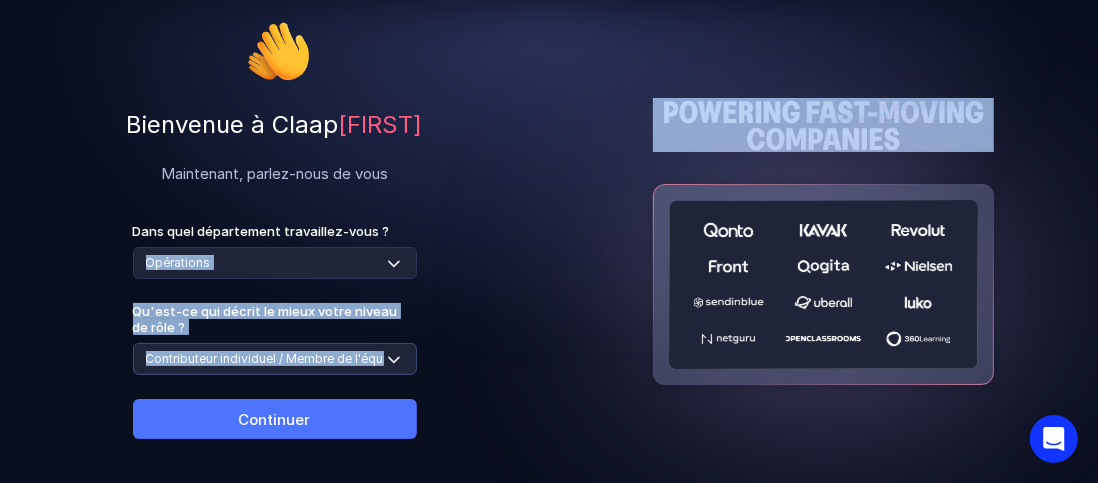 click on "Sélectionnez le rôle Contributeur individuel / Membre de l'équipe Responsable / Chef d'équipe Haute direction : chef de service, directeur, vice-président, ... Cadres exécutifs / C-suite" at bounding box center [275, 359] 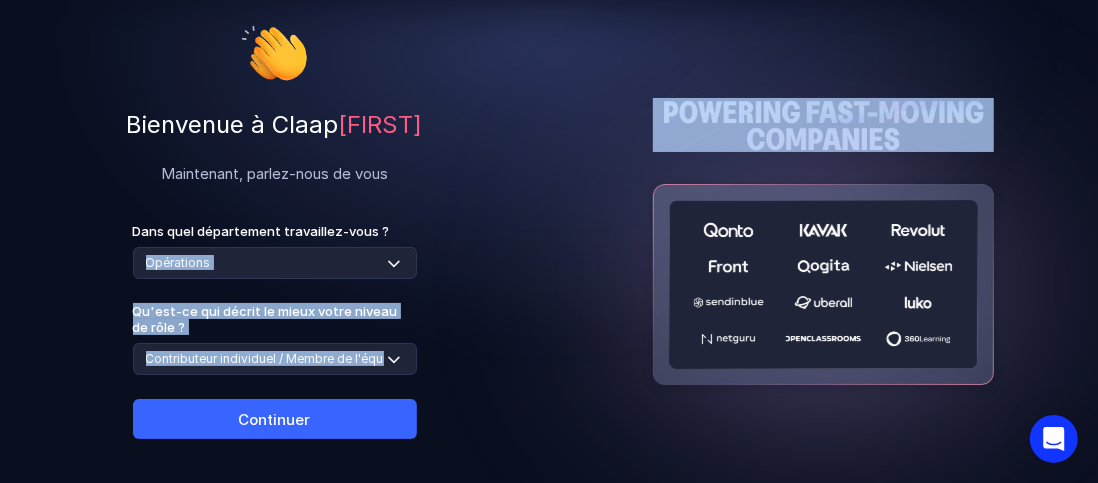 click on "Continuer" at bounding box center [275, 419] 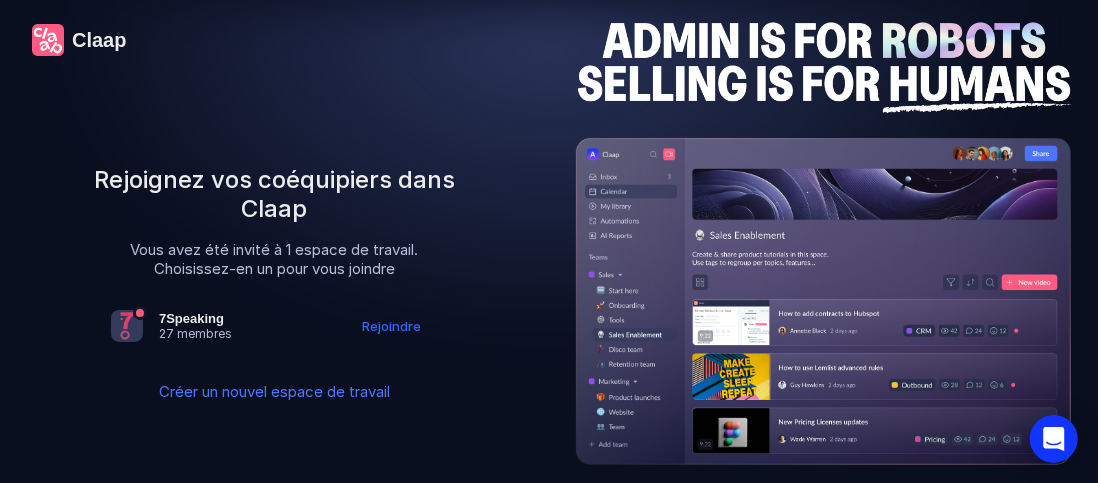 click on "Rejoindre" at bounding box center (391, 326) 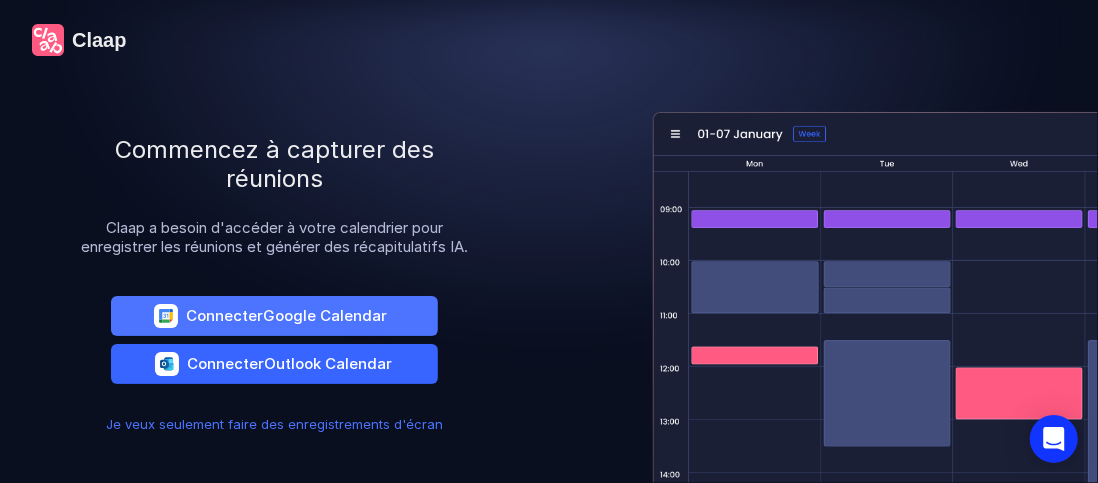 click on "Connecter" at bounding box center [225, 363] 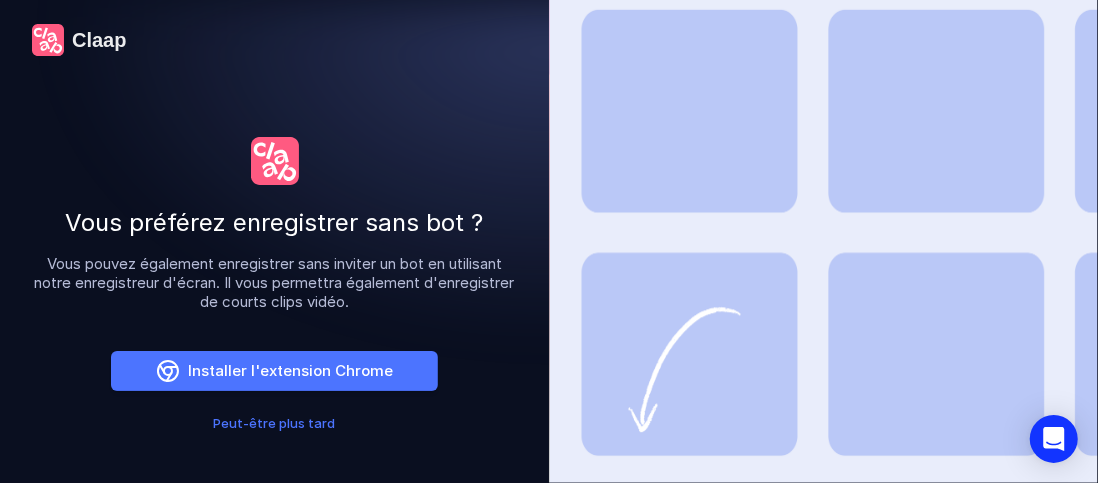 click on "Peut-être plus tard" at bounding box center [275, 423] 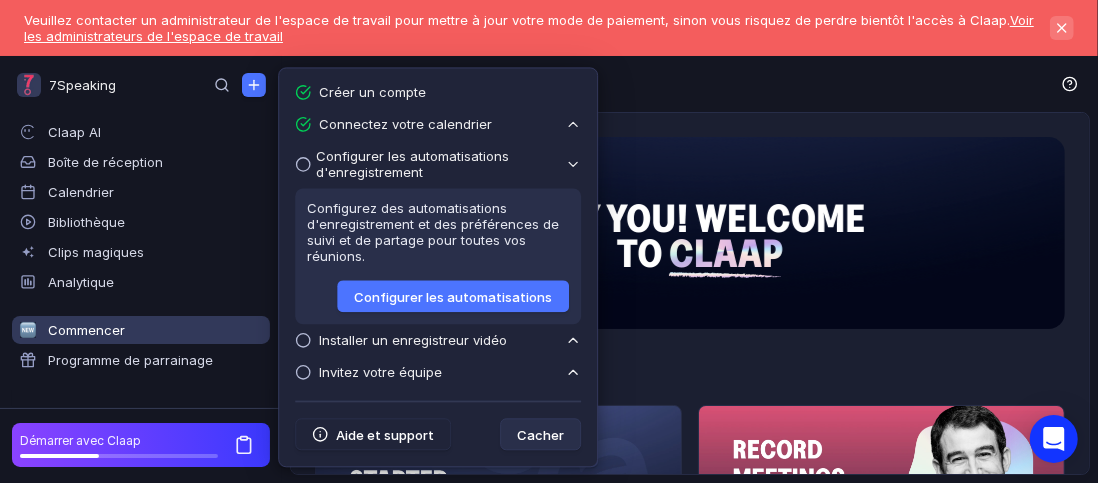 click at bounding box center [1062, 28] 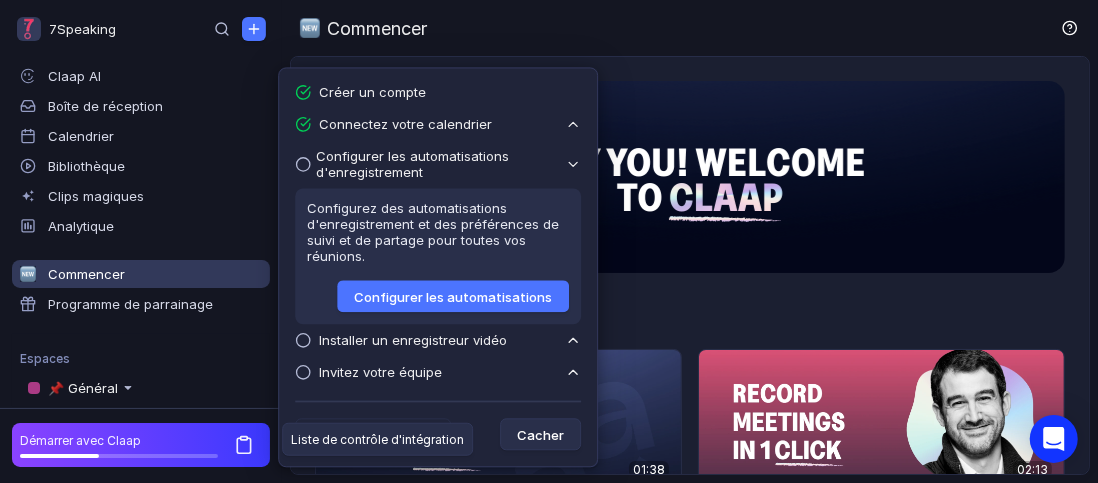click on "Commencer" at bounding box center [694, 28] 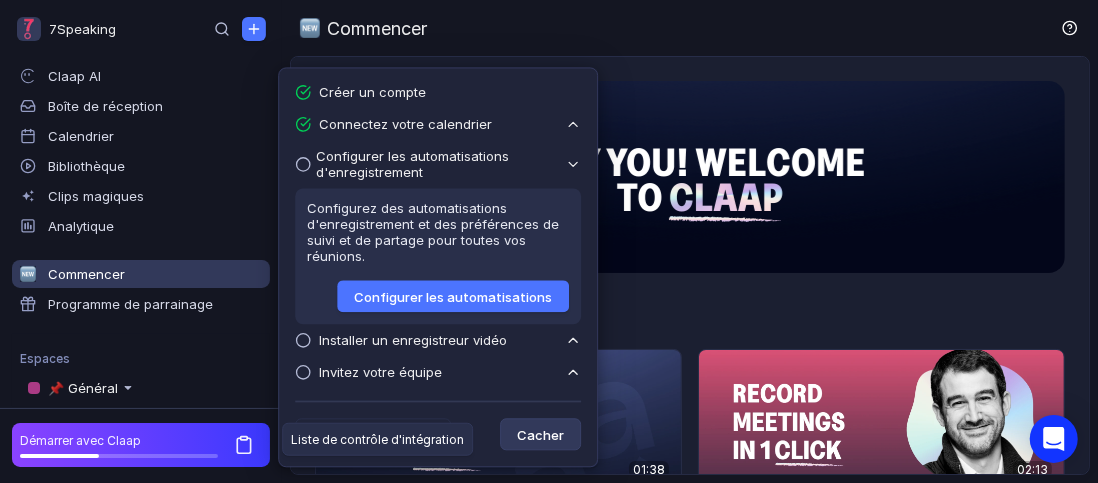 click on "Cacher" at bounding box center [540, 435] 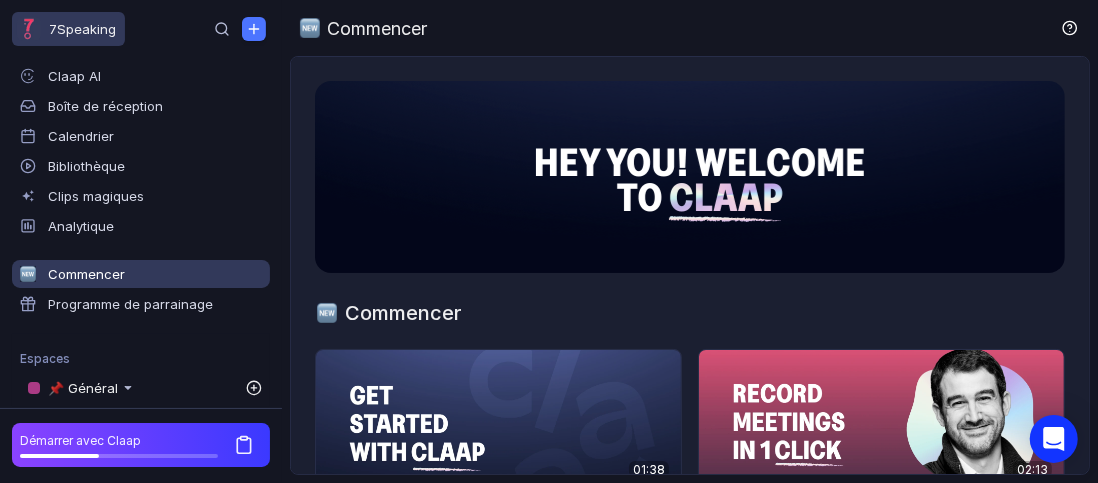 click on "7Speaking" at bounding box center (68, 29) 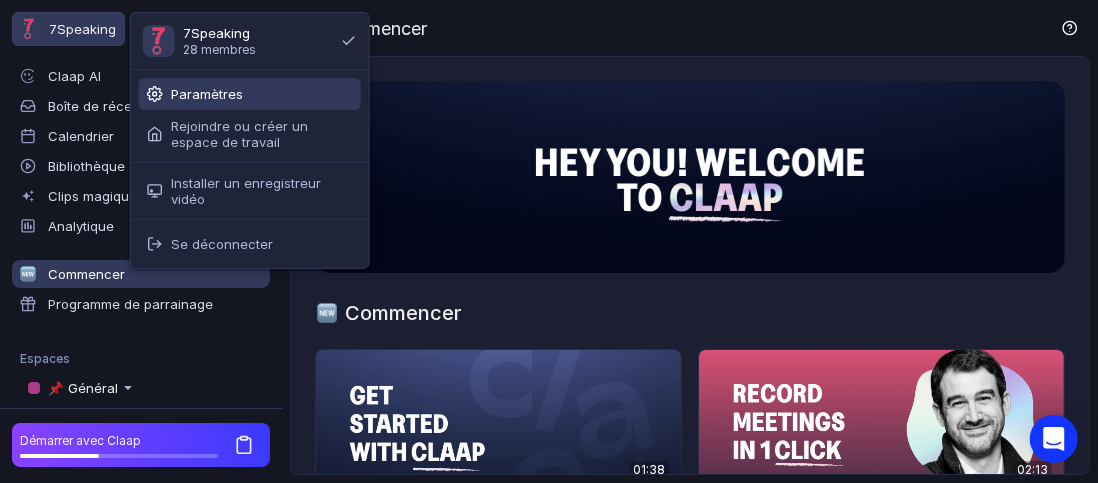 click on "Paramètres" at bounding box center (207, 94) 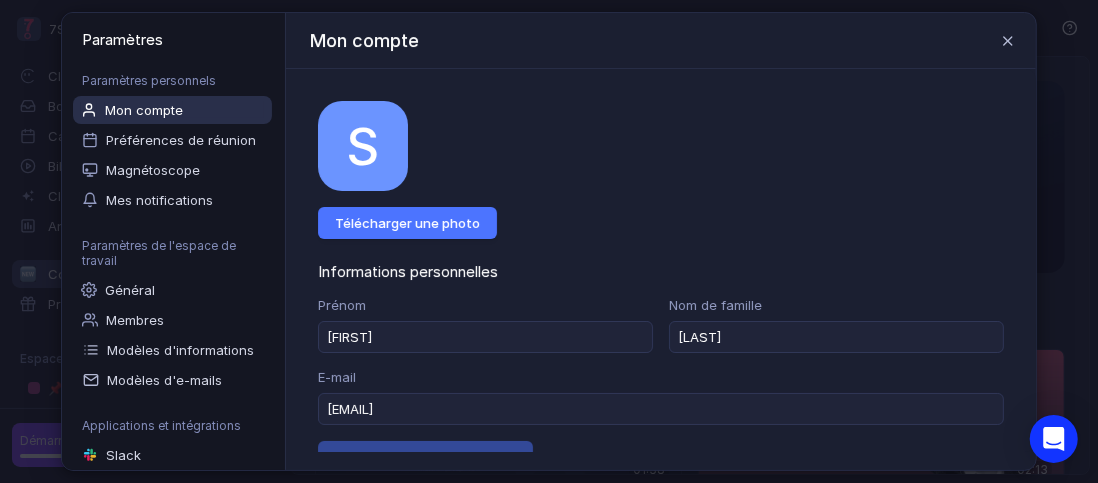 click on "Mon compte" at bounding box center [172, 110] 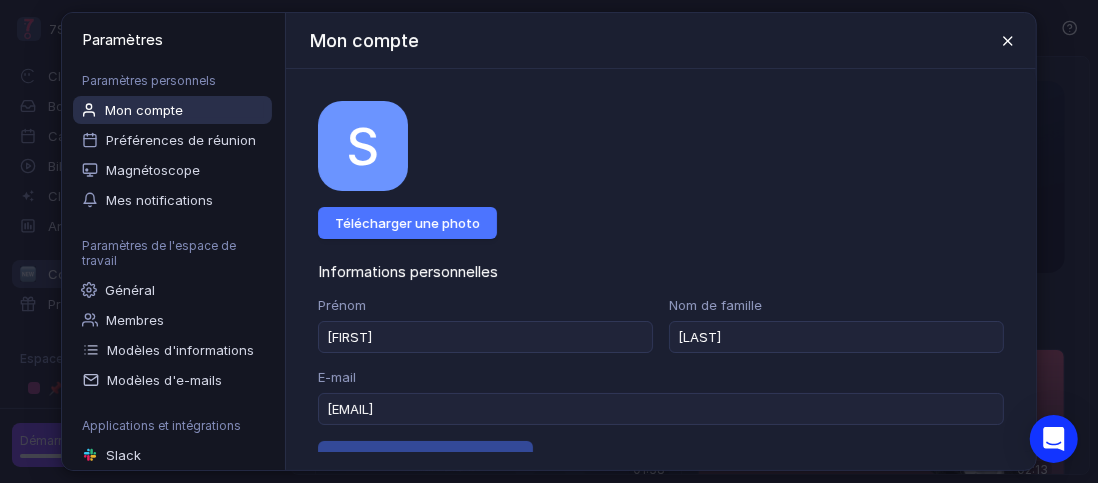 click at bounding box center [1008, 41] 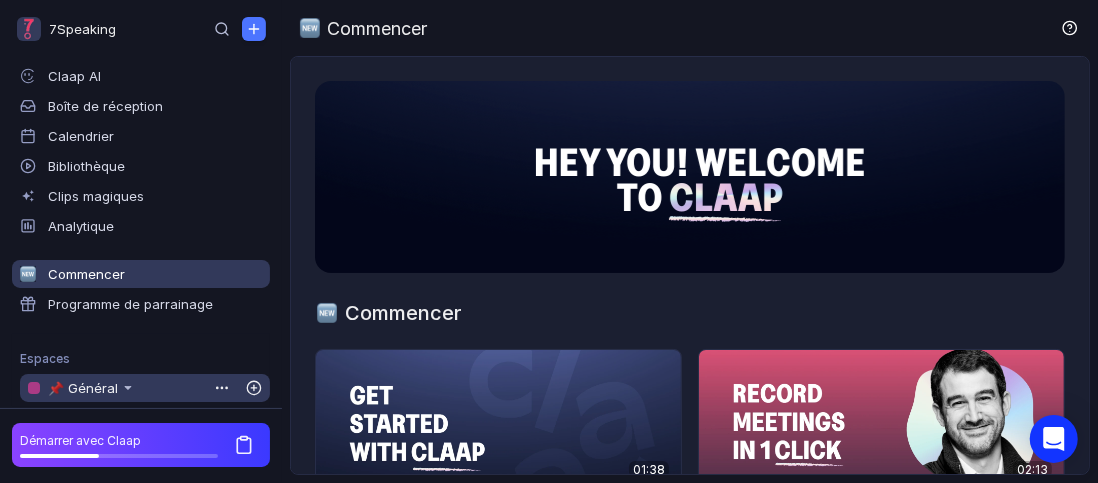 click at bounding box center [128, 388] 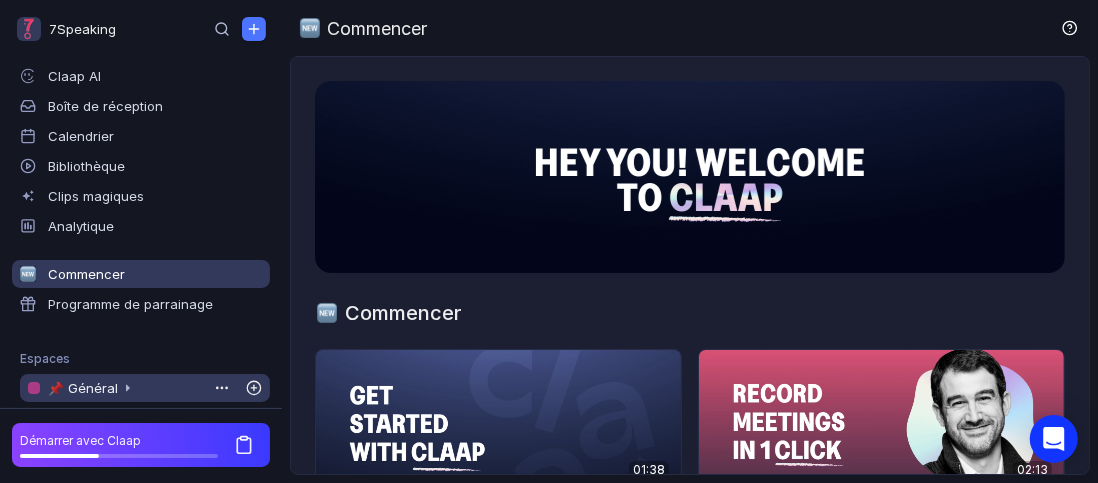 click at bounding box center [128, 388] 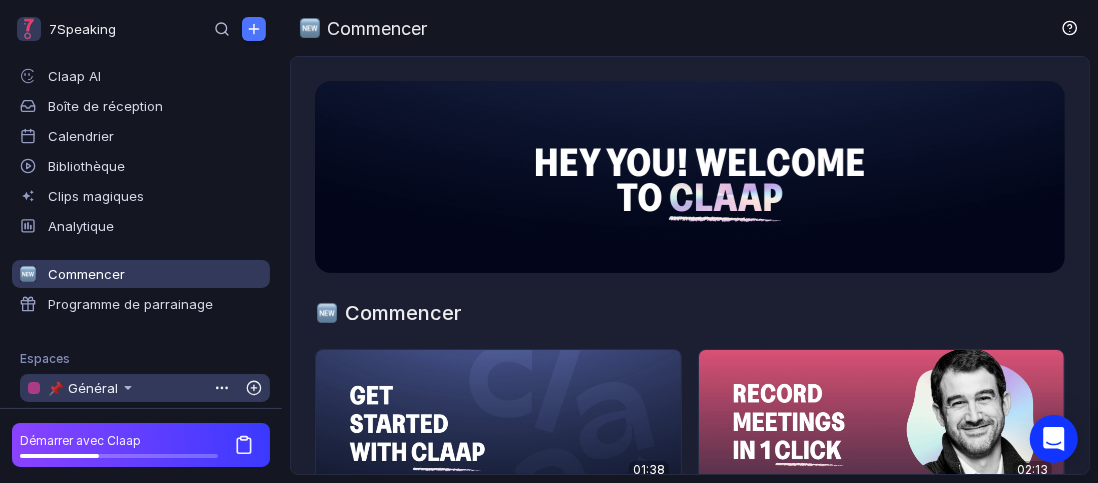 click at bounding box center (222, 388) 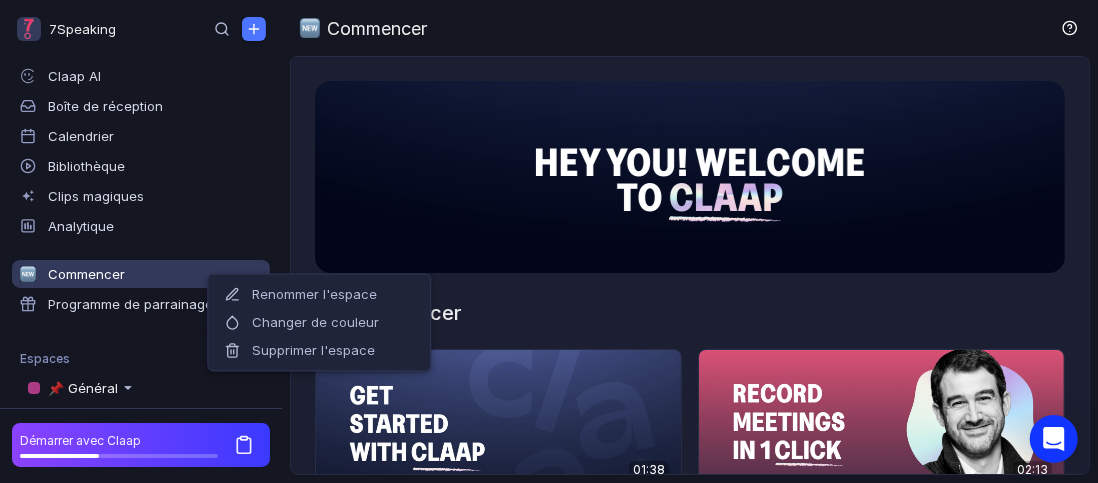 click at bounding box center (690, 177) 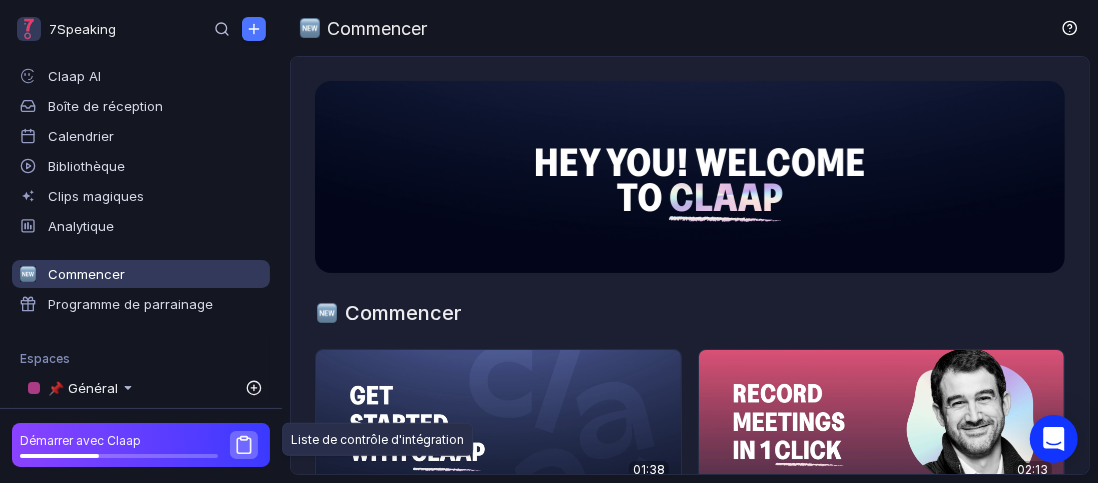 click at bounding box center (244, 445) 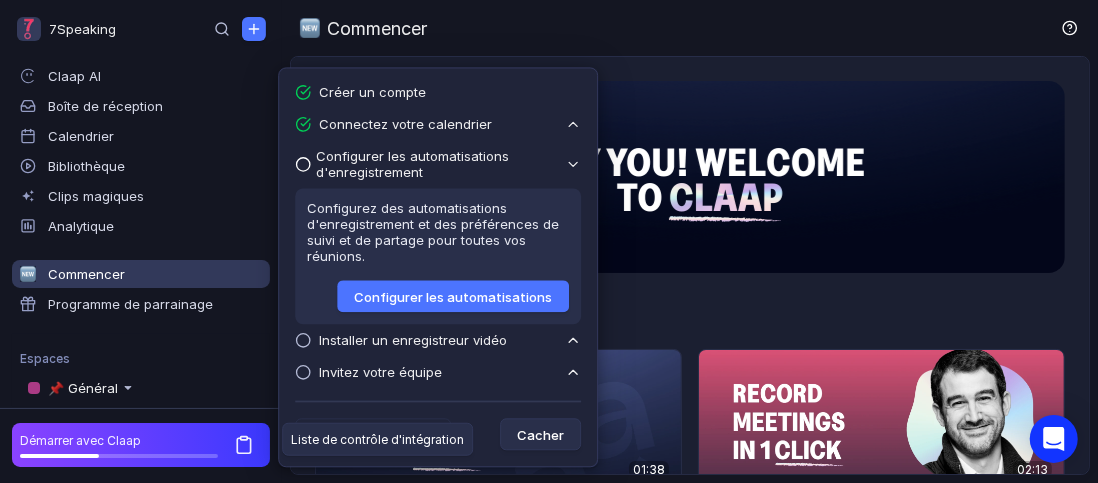 click on "Commencer" at bounding box center [694, 28] 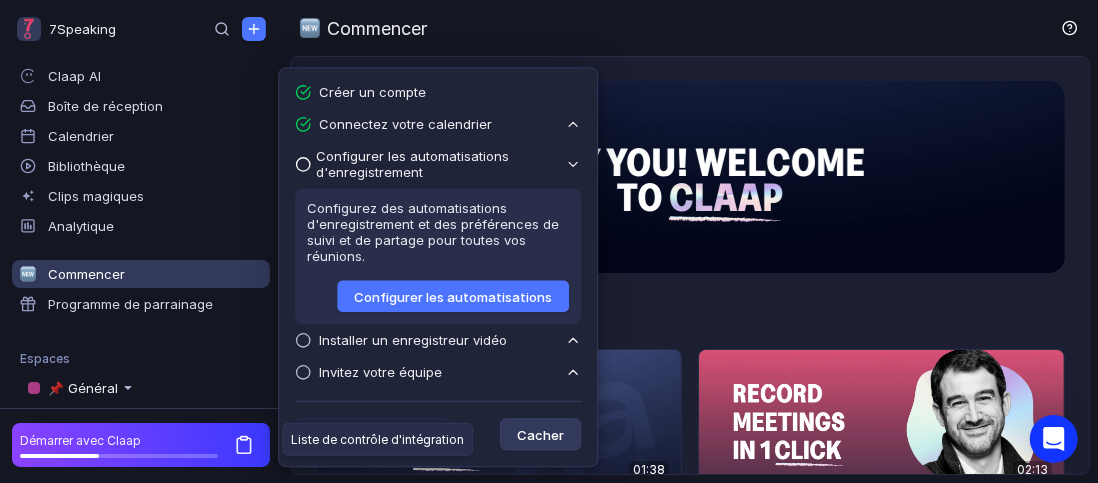 click on "Cacher" at bounding box center [540, 435] 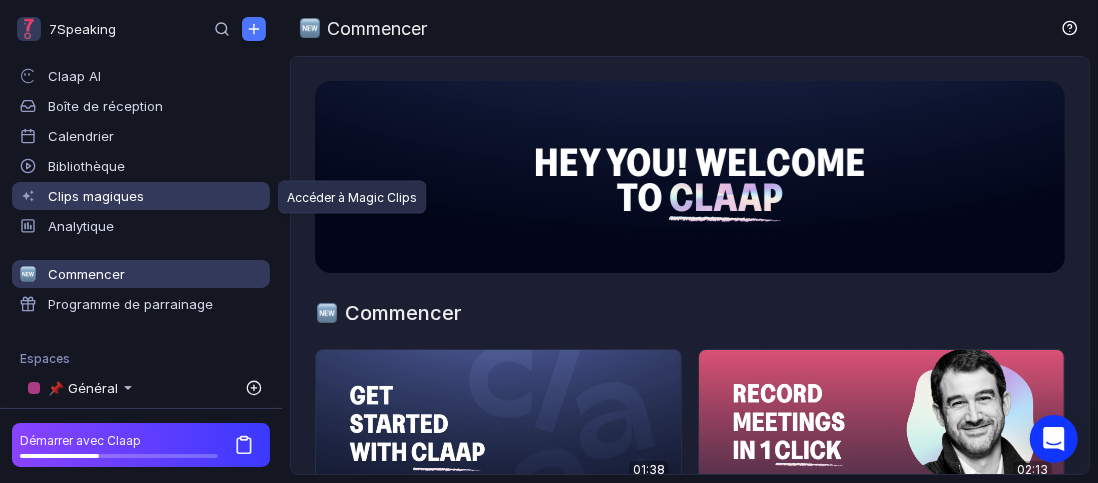 click on "Clips magiques" at bounding box center [96, 196] 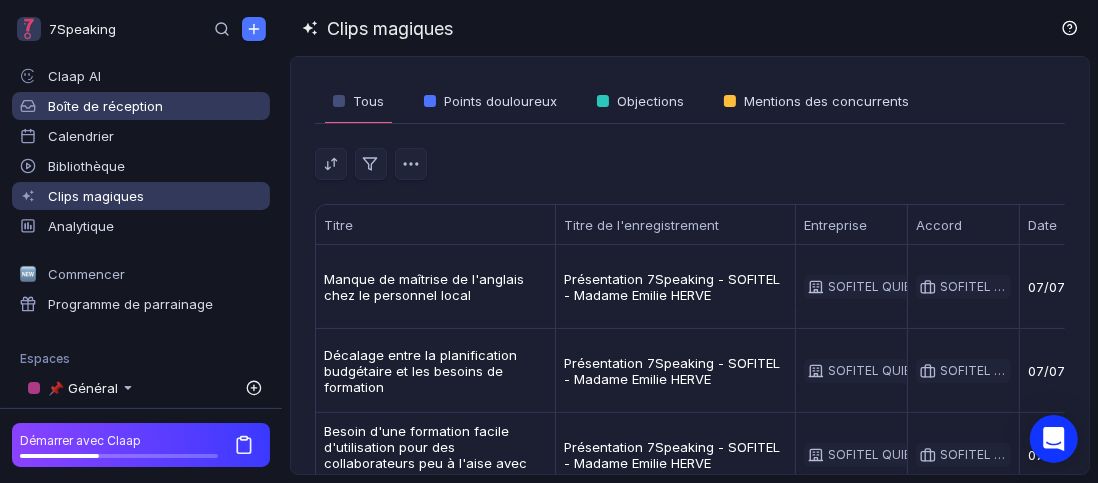 click on "Boîte de réception" at bounding box center (74, 76) 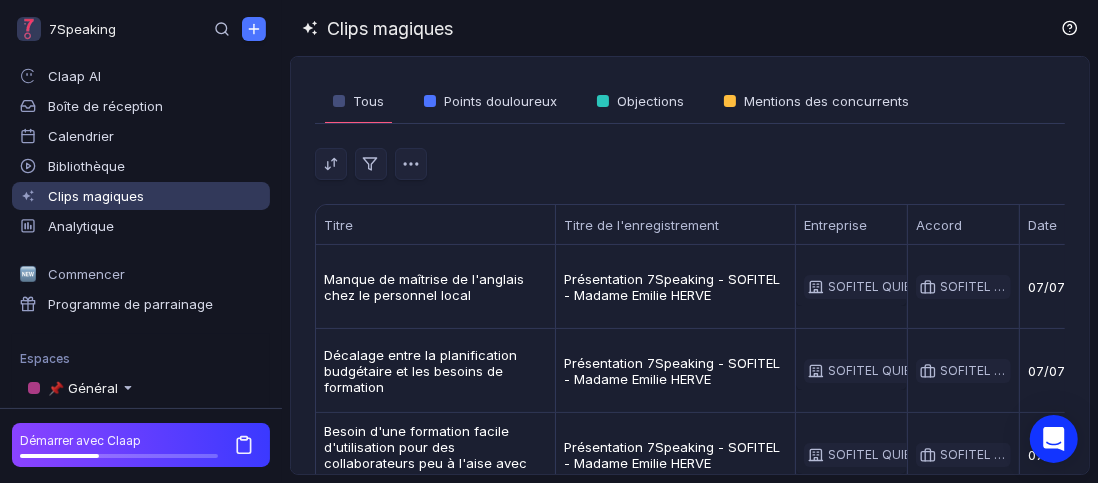 click on "Clips magiques" at bounding box center (694, 28) 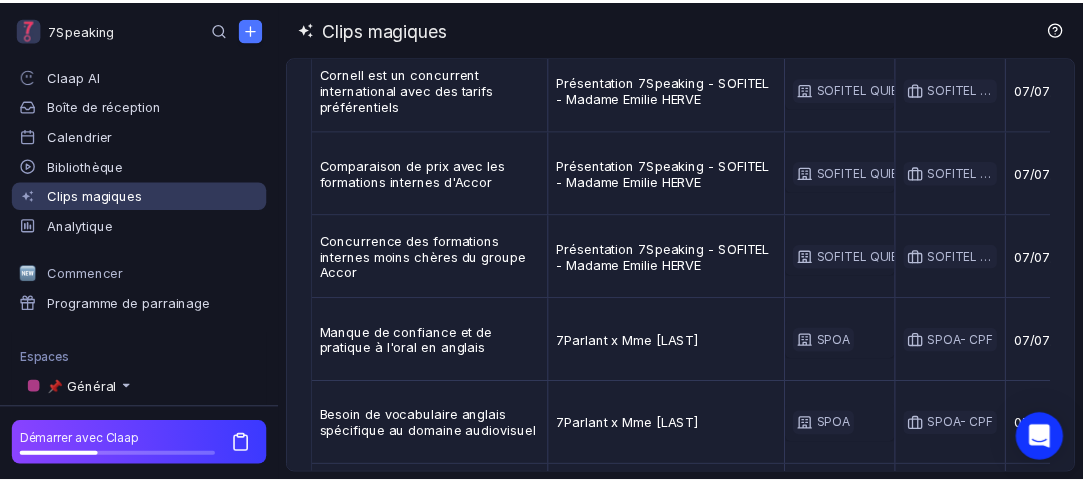 scroll, scrollTop: 656, scrollLeft: 0, axis: vertical 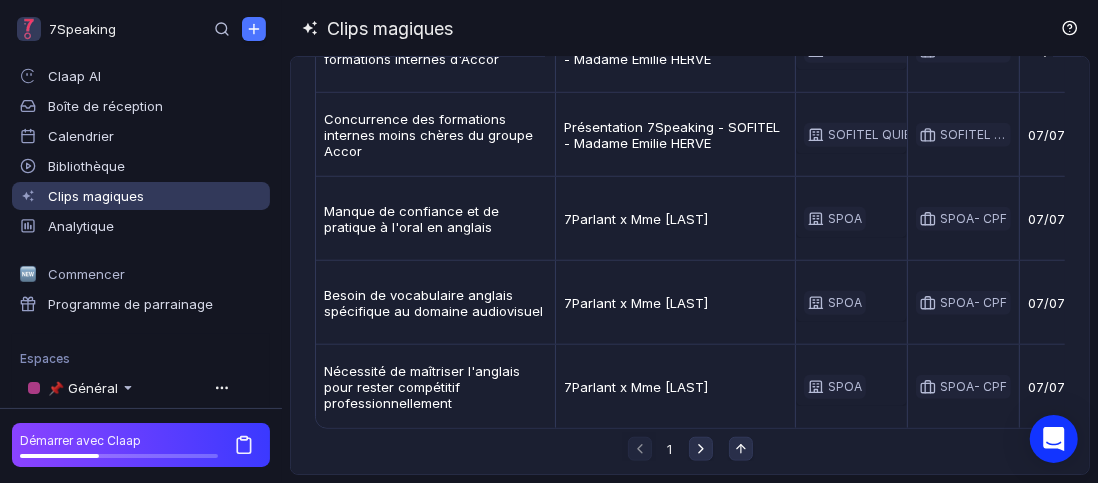 click on "📌 Général" at bounding box center [83, 388] 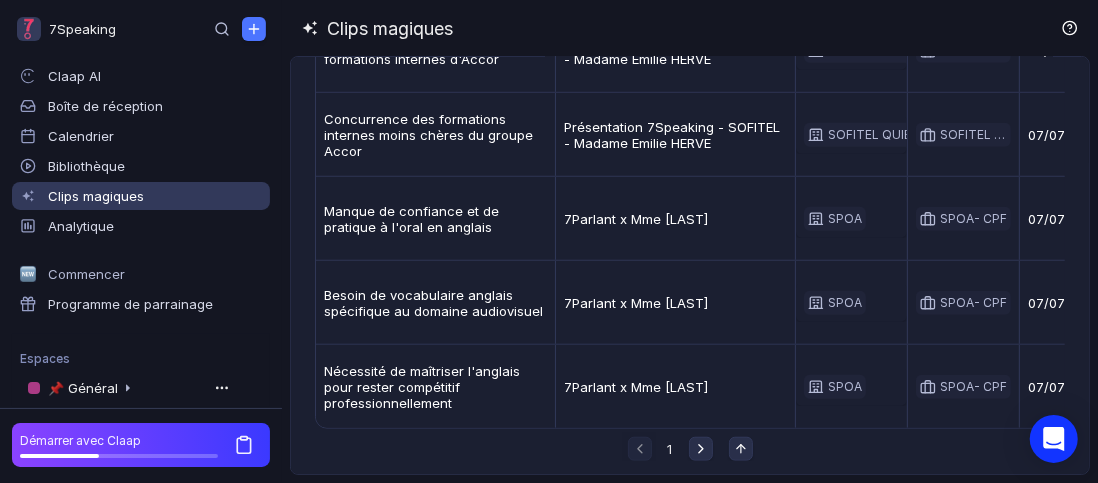click on "📌 Général" at bounding box center (83, 388) 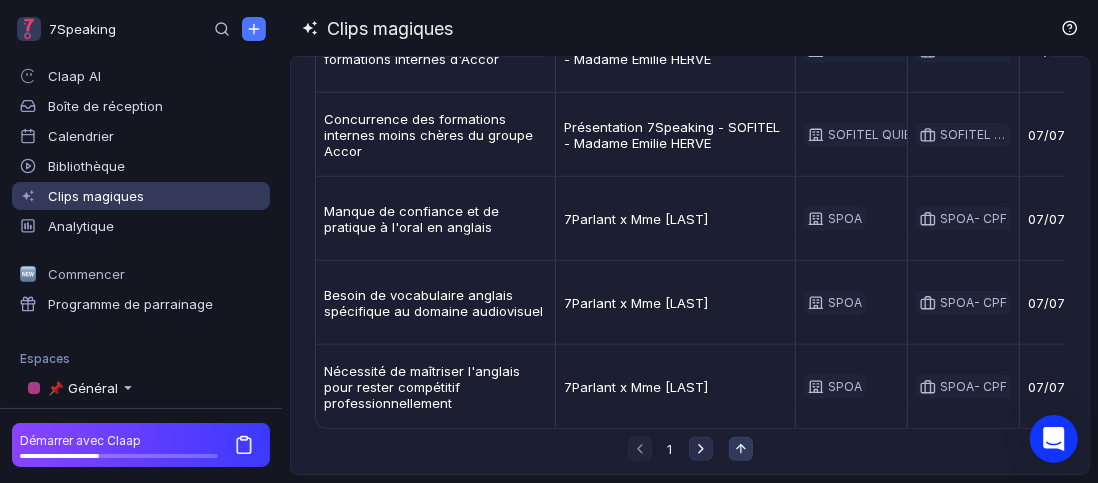 click at bounding box center [741, 449] 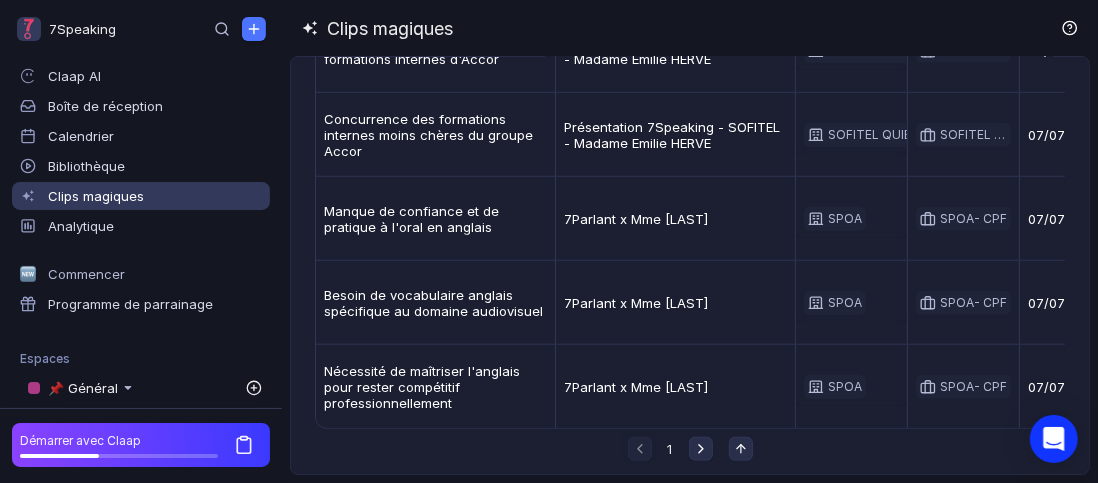 scroll, scrollTop: 90, scrollLeft: 0, axis: vertical 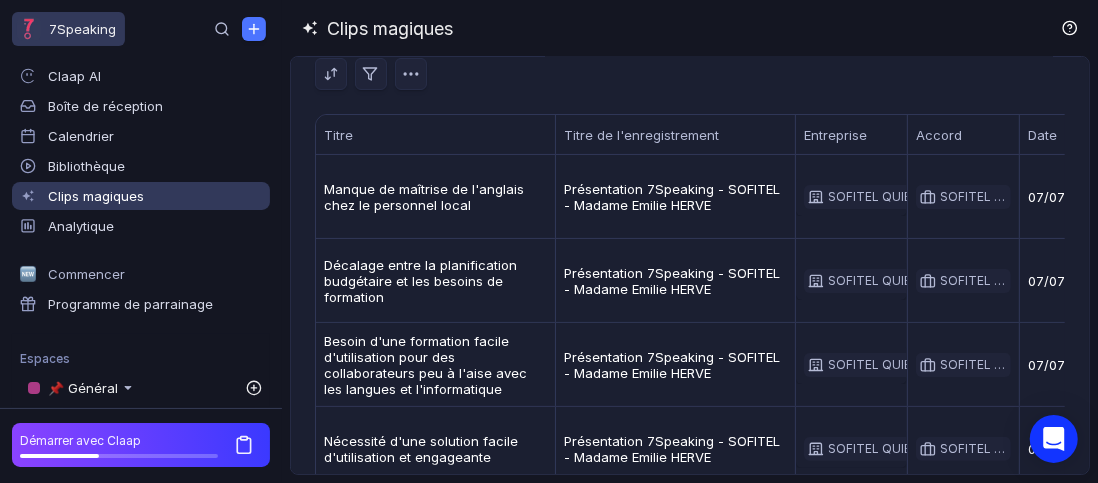 click on "7Speaking" at bounding box center (68, 29) 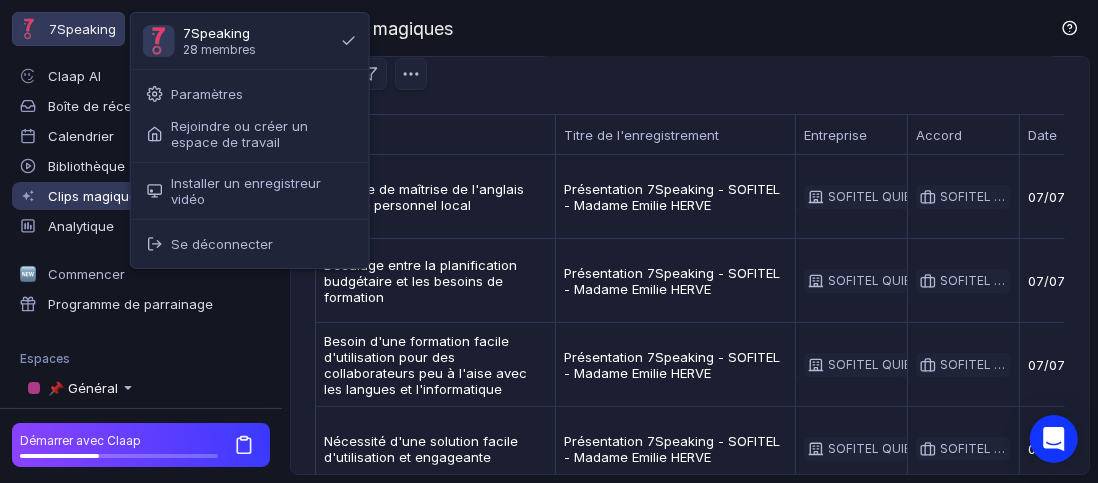 click on "Clips magiques" at bounding box center (694, 28) 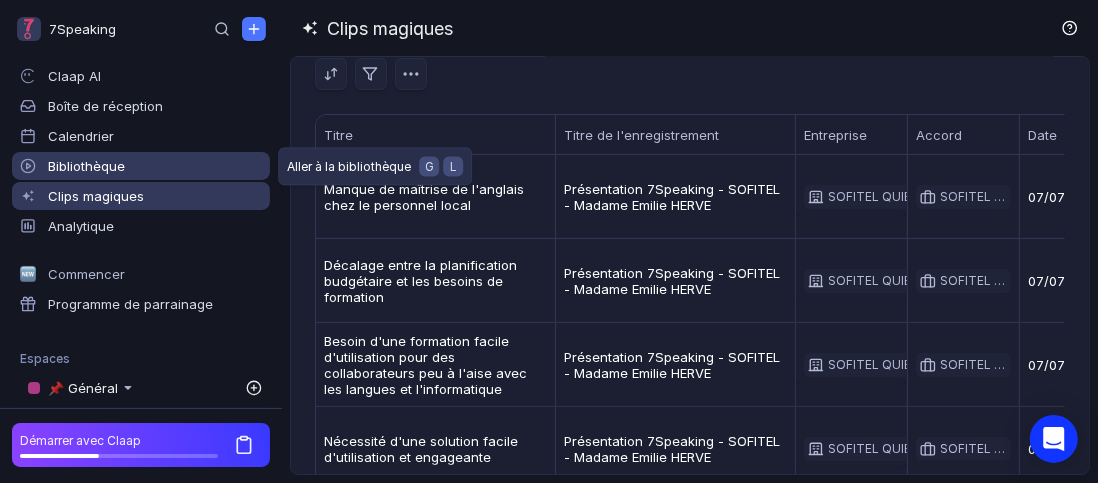 click on "Bibliothèque" at bounding box center [86, 166] 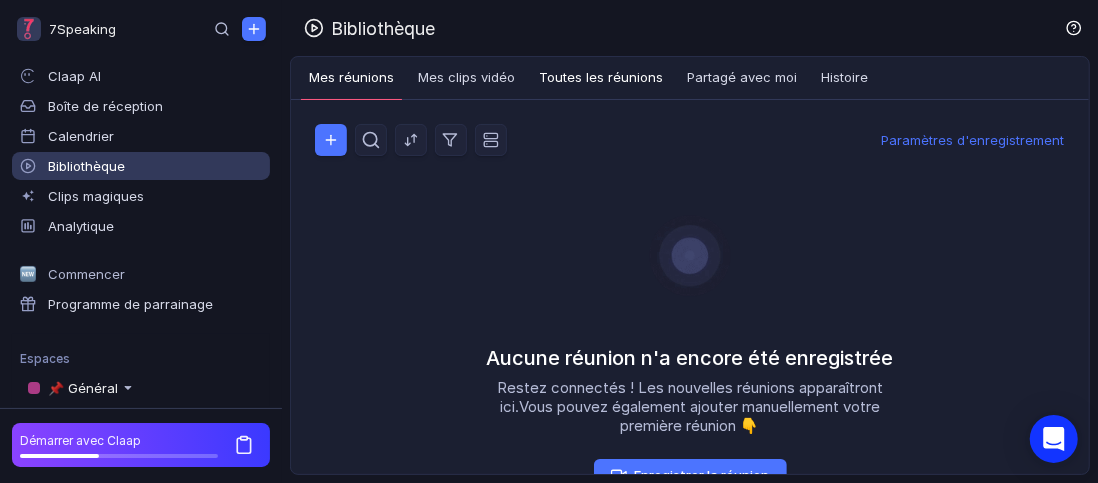 click on "Toutes les réunions" at bounding box center [601, 77] 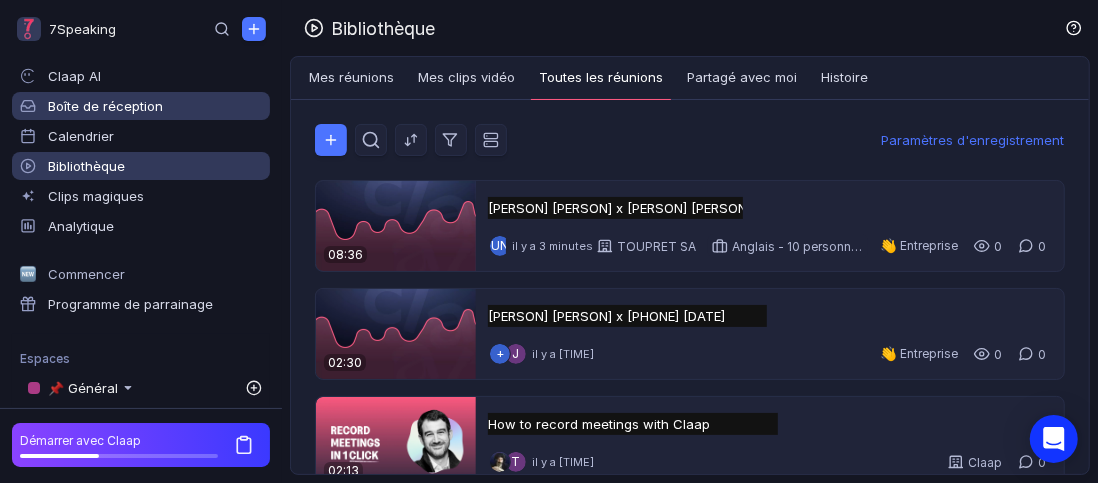 click on "Boîte de réception" at bounding box center [105, 106] 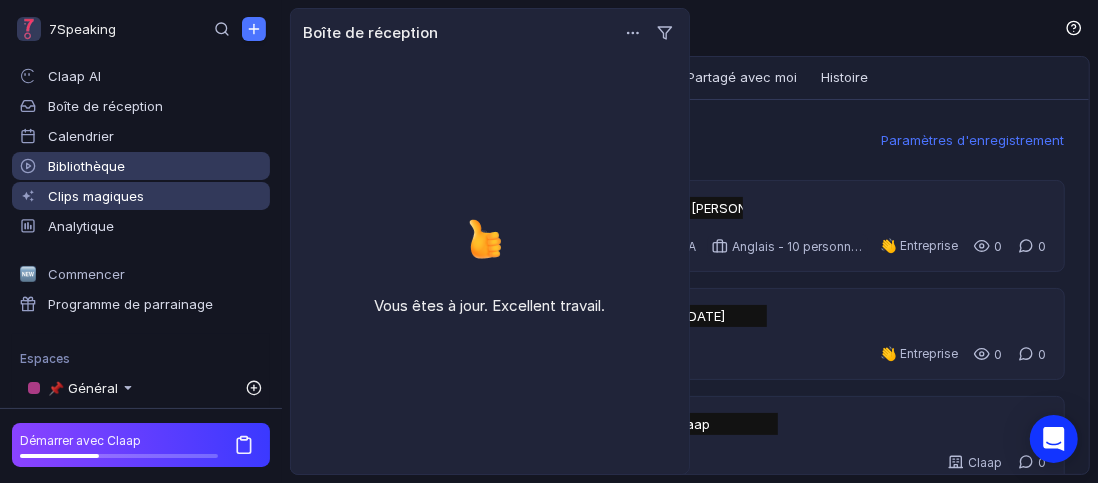 click on "Clips magiques" at bounding box center (96, 196) 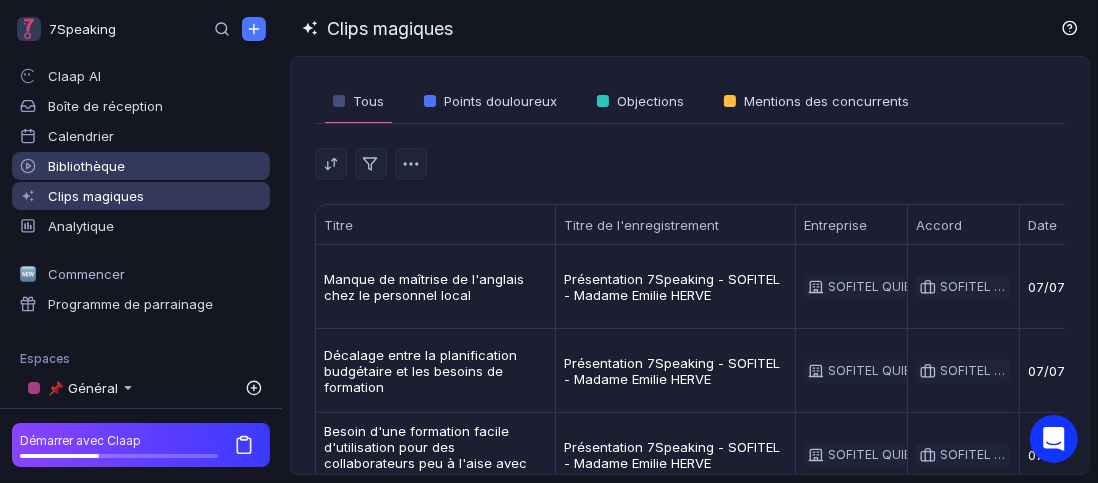 click on "Bibliothèque" at bounding box center (86, 166) 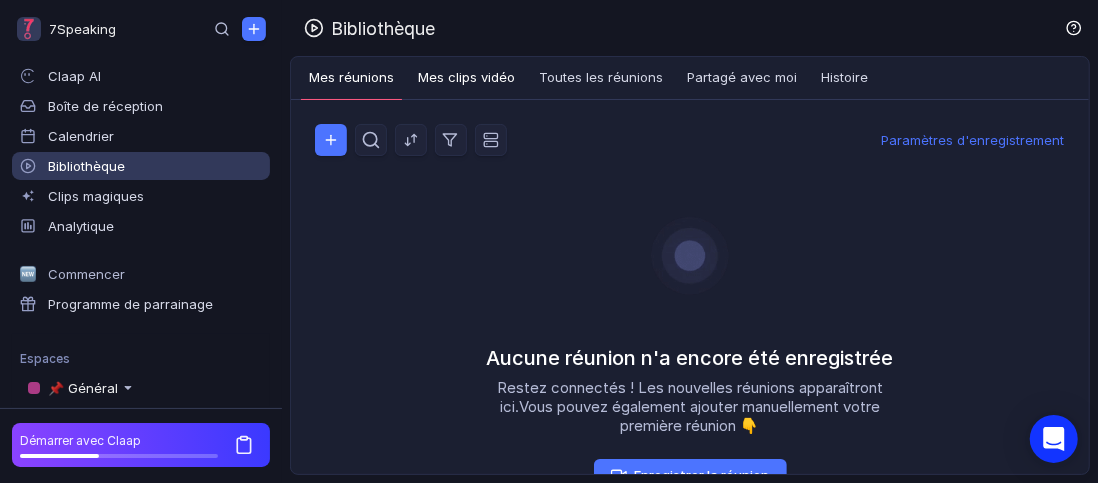 click on "Mes clips vidéo" at bounding box center (466, 77) 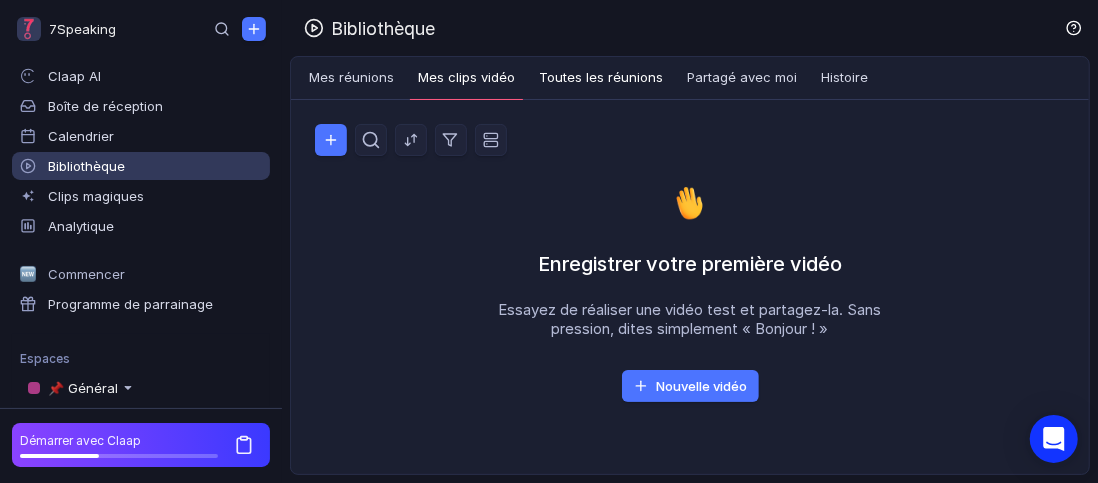 click on "Toutes les réunions" at bounding box center [601, 77] 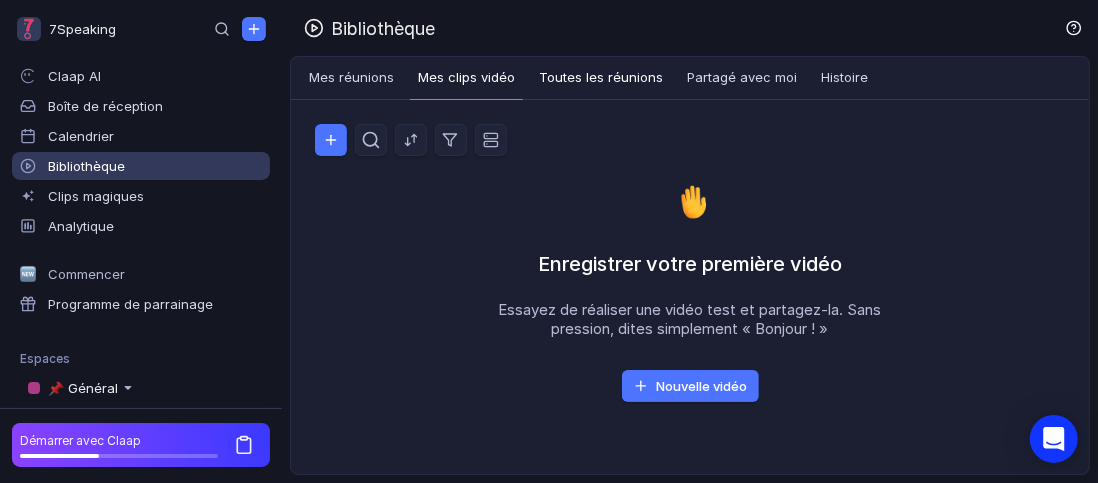 click on "Toutes les réunions" at bounding box center (601, 77) 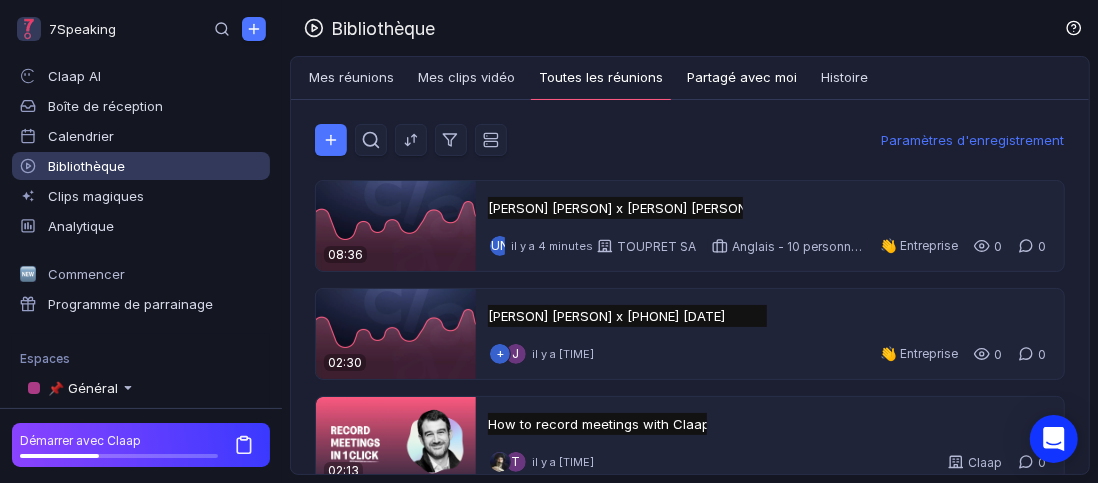 click on "Partagé avec moi" at bounding box center (742, 77) 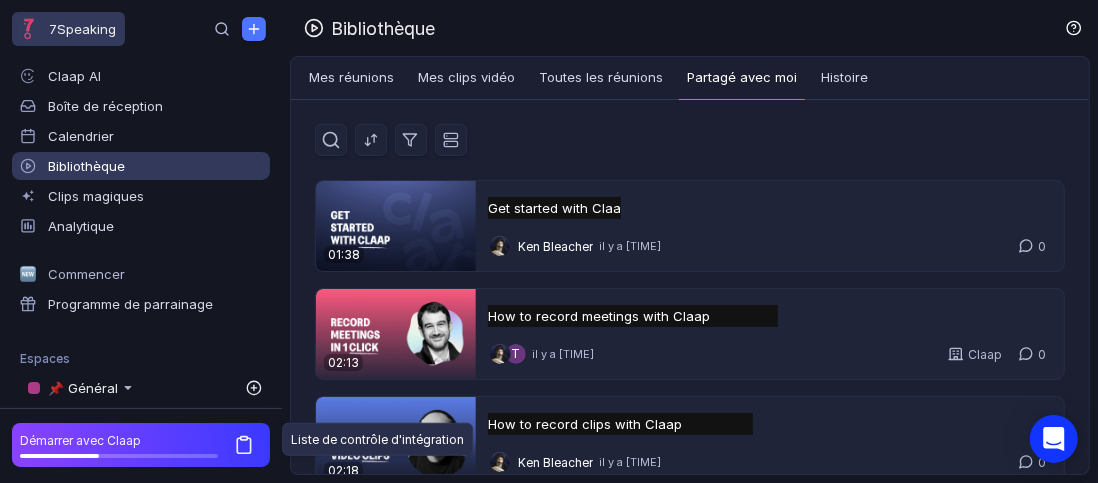 click on "7Speaking" at bounding box center (68, 29) 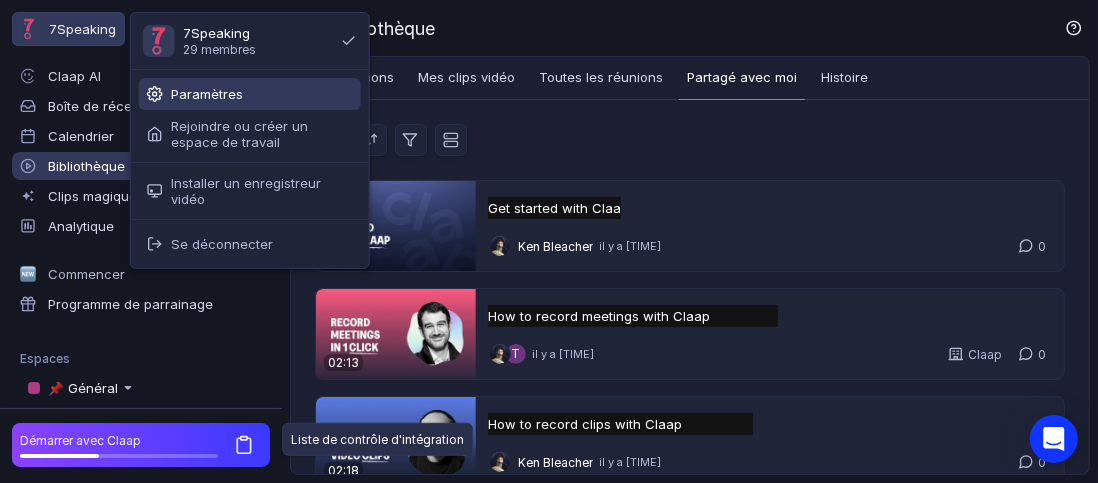 click on "Paramètres" at bounding box center (207, 94) 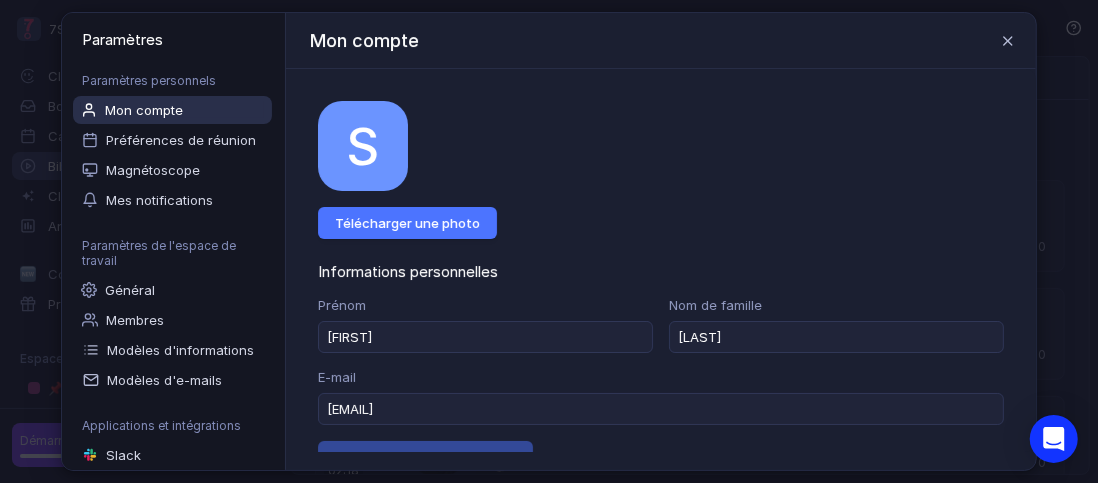 click on "Télécharger une photo" at bounding box center [661, 223] 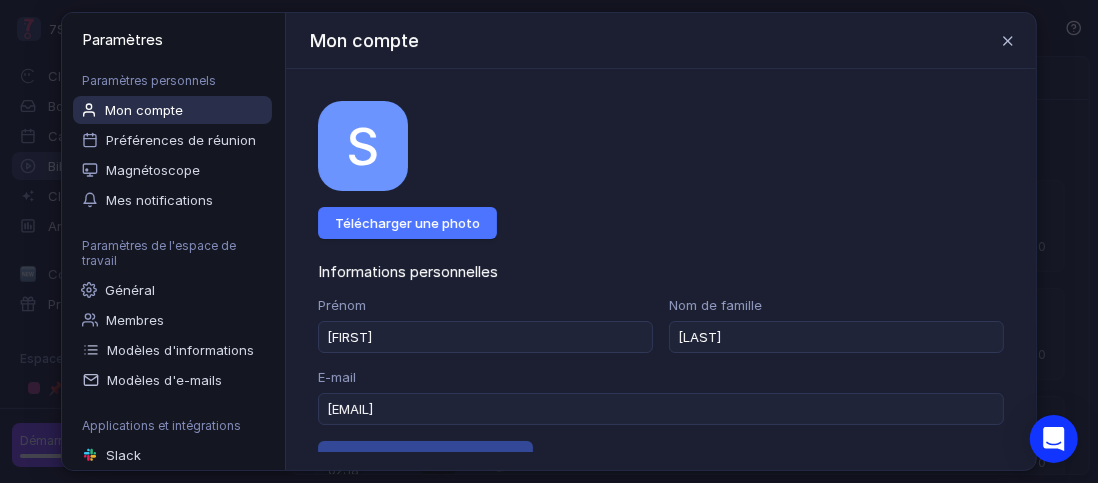 click on "Paramètres Paramètres personnels Mon compte Préférences de réunion Magnétoscope Mes notifications Paramètres de l'espace de travail Général Membres Contrôles des réunions Modèles d'informations Modèles d'e-mails Glossaire Sécurité Thème Plans et licences Facturation Applications et intégrations Slack Notion Linear Salesforce Outlook Calendar Aircall Voir toutes les intégrations Mon compte S Télécharger une photo Informations personnelles Prénom [FIRST] Nom de famille [LAST] E-mail [EMAIL] Enregistrer les modifications Mot de passe Ancien mot de passe Nouveau mot de passe Confirmer le nouveau mot de passe Changer le mot de passe Effacement Supprimer mon compte" at bounding box center [549, 241] 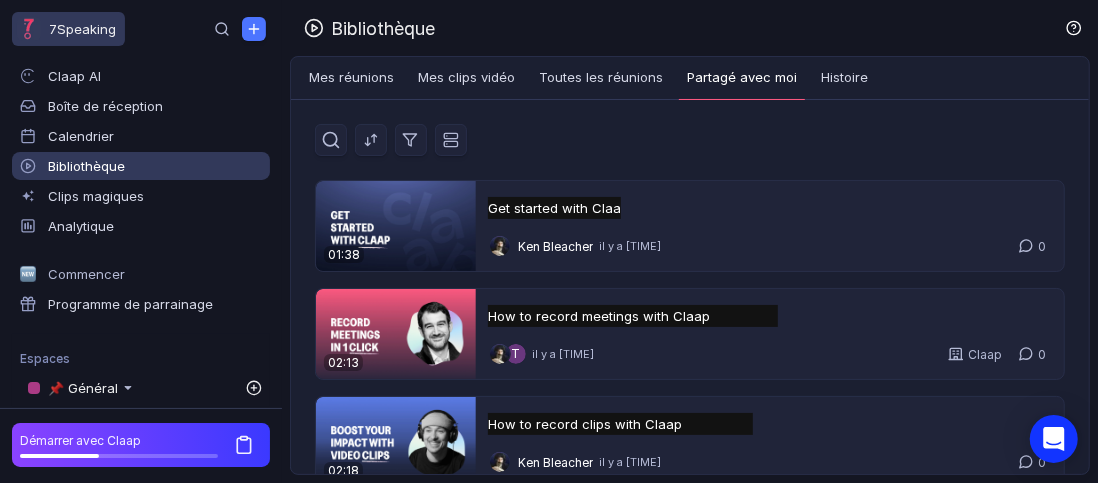 click on "7Speaking" at bounding box center (68, 29) 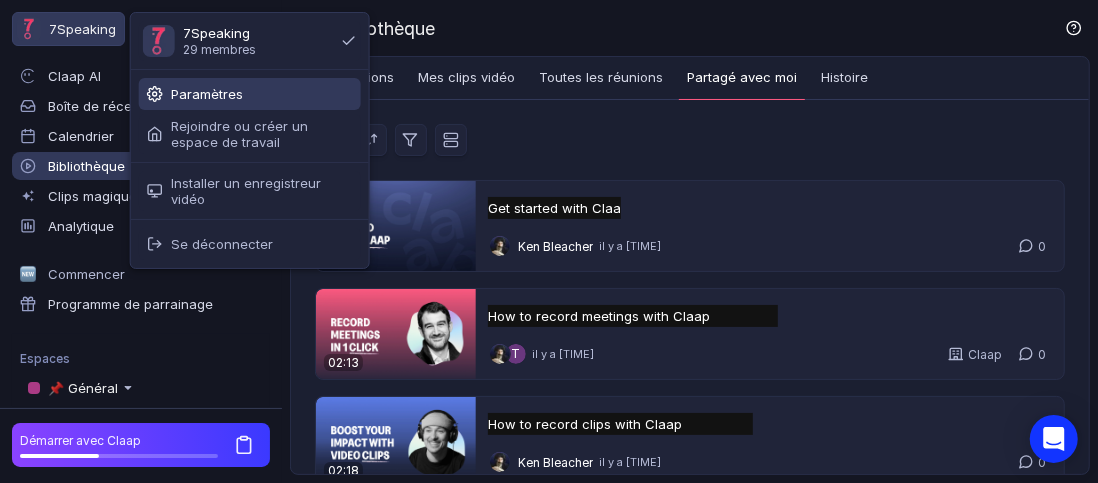 click on "Paramètres" at bounding box center [207, 94] 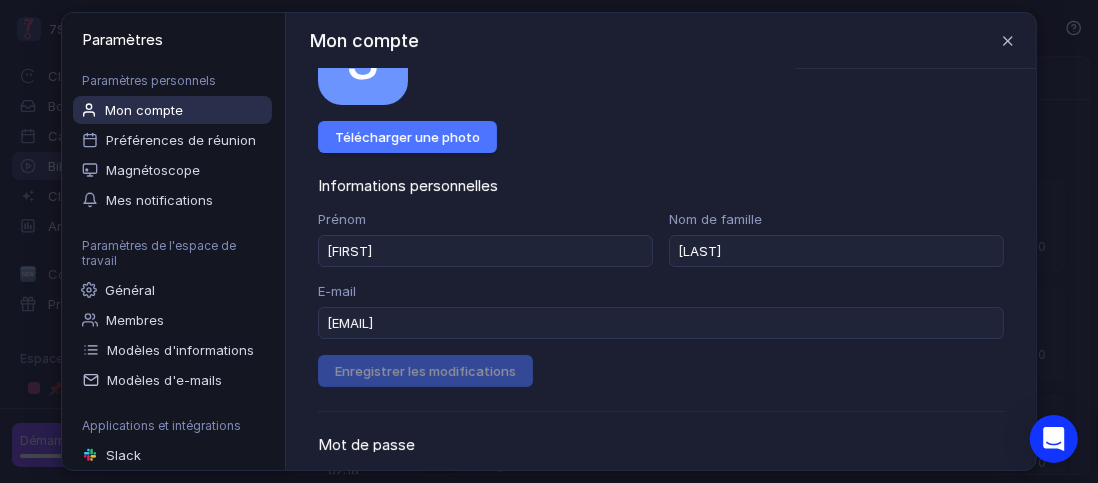 scroll, scrollTop: 0, scrollLeft: 0, axis: both 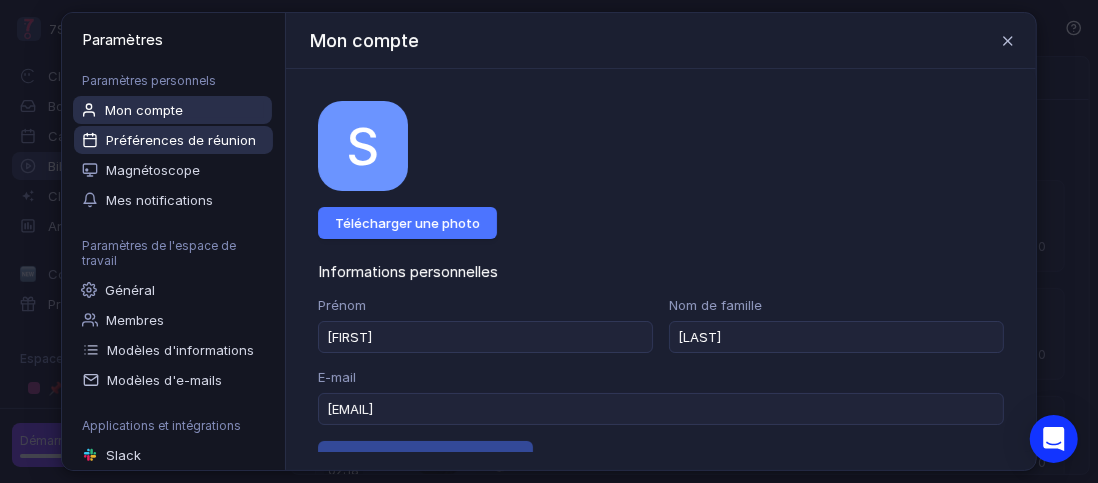 click on "Préférences de réunion" at bounding box center [181, 140] 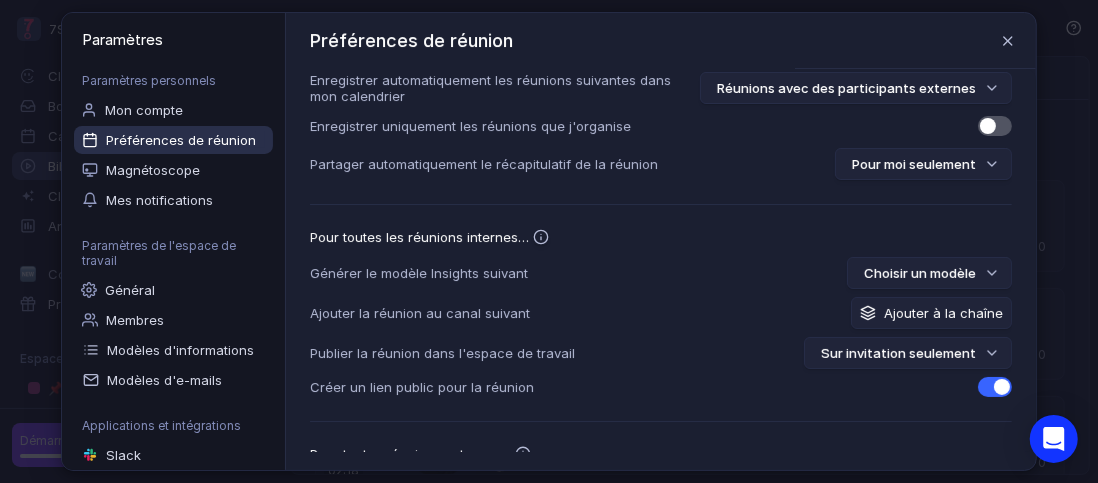 scroll, scrollTop: 273, scrollLeft: 0, axis: vertical 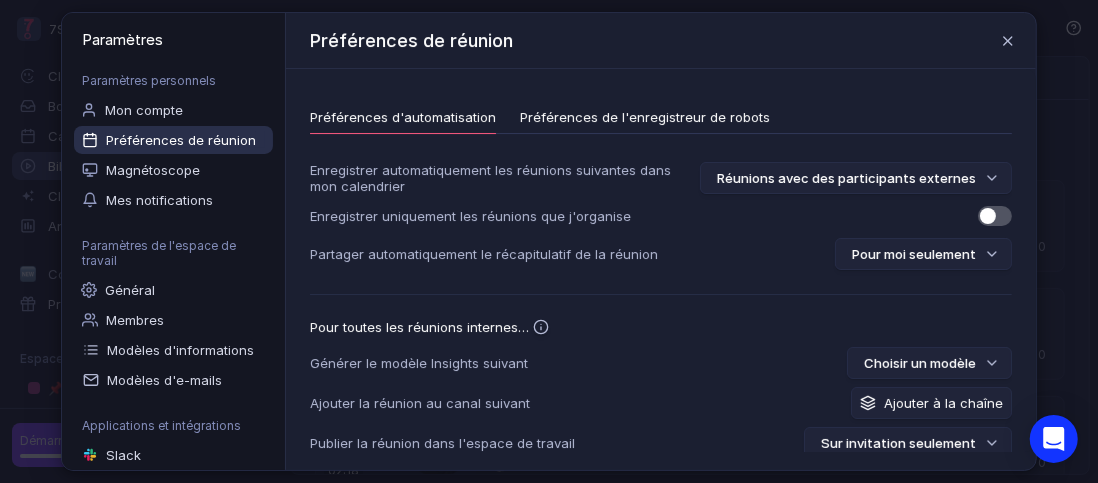 click on "Préférences de l'enregistreur de robots" at bounding box center [645, 117] 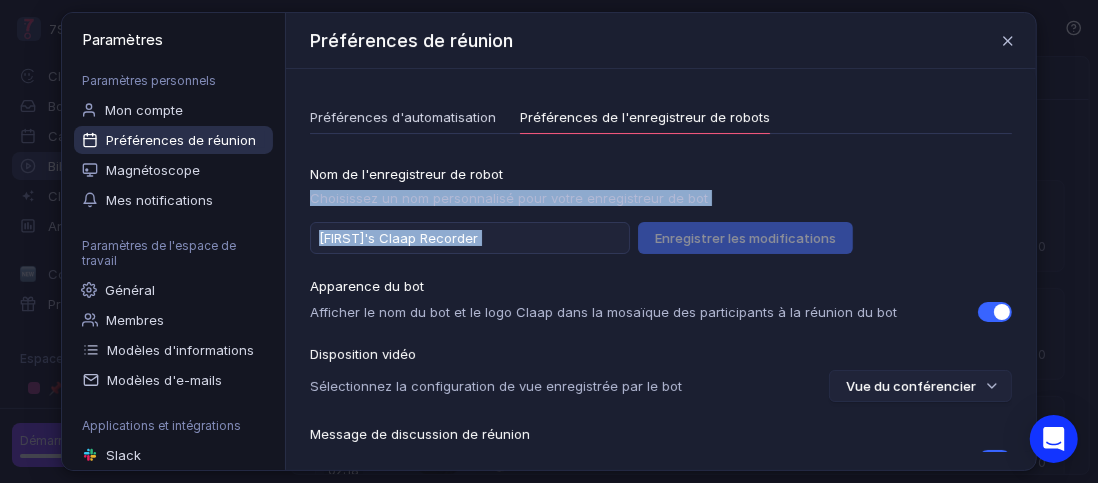 drag, startPoint x: 1026, startPoint y: 145, endPoint x: 1044, endPoint y: 251, distance: 107.51744 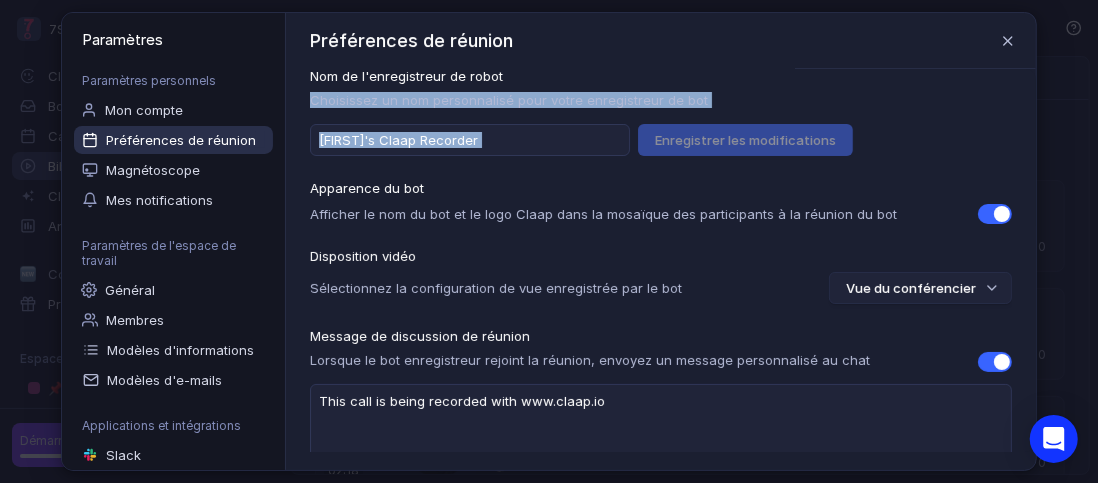 scroll, scrollTop: 177, scrollLeft: 0, axis: vertical 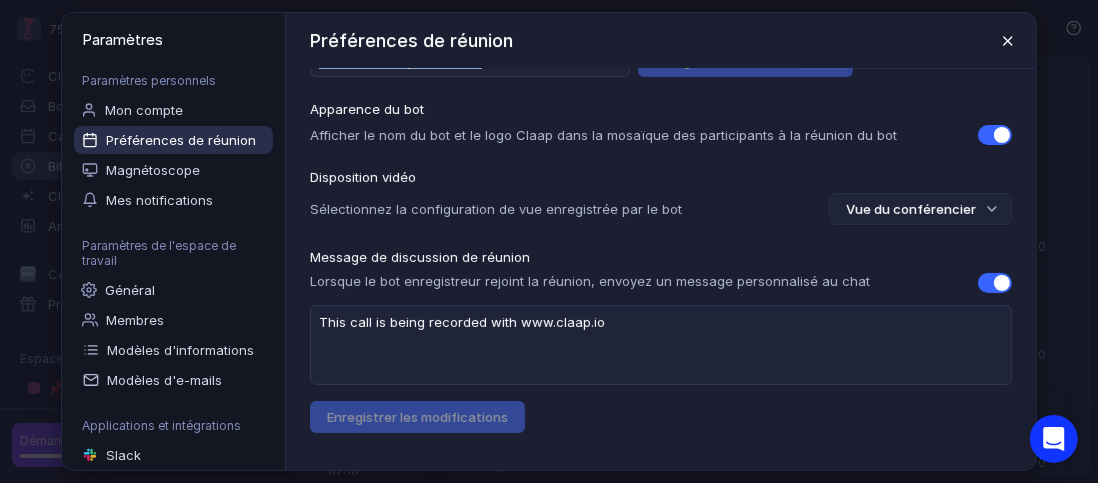 click at bounding box center [1008, 41] 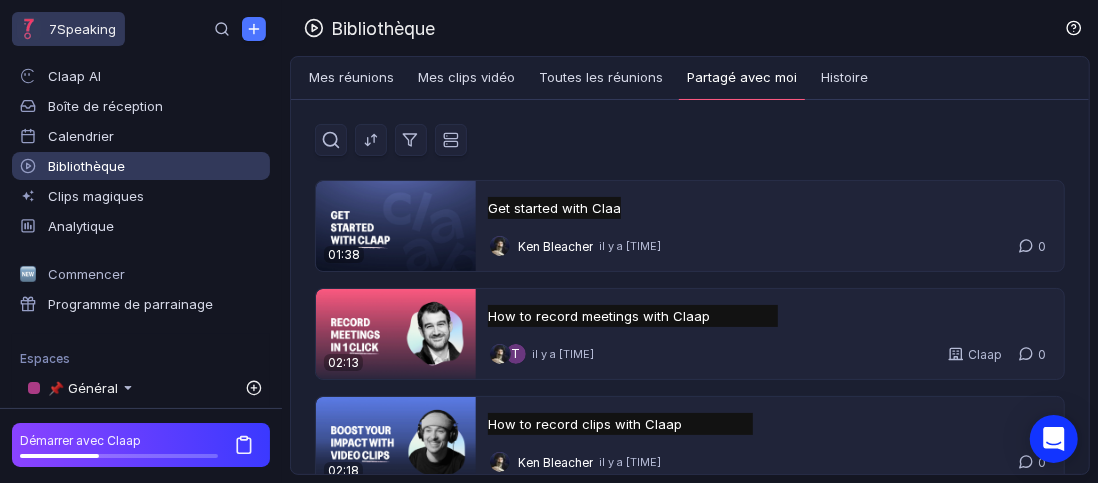 click on "7Speaking" at bounding box center (68, 29) 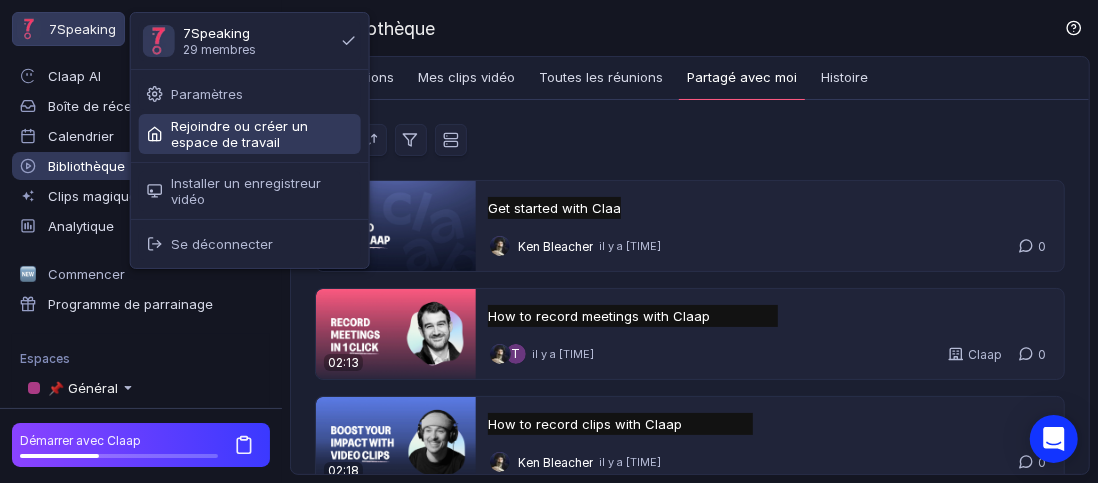 click on "Rejoindre ou créer un espace de travail" at bounding box center [239, 134] 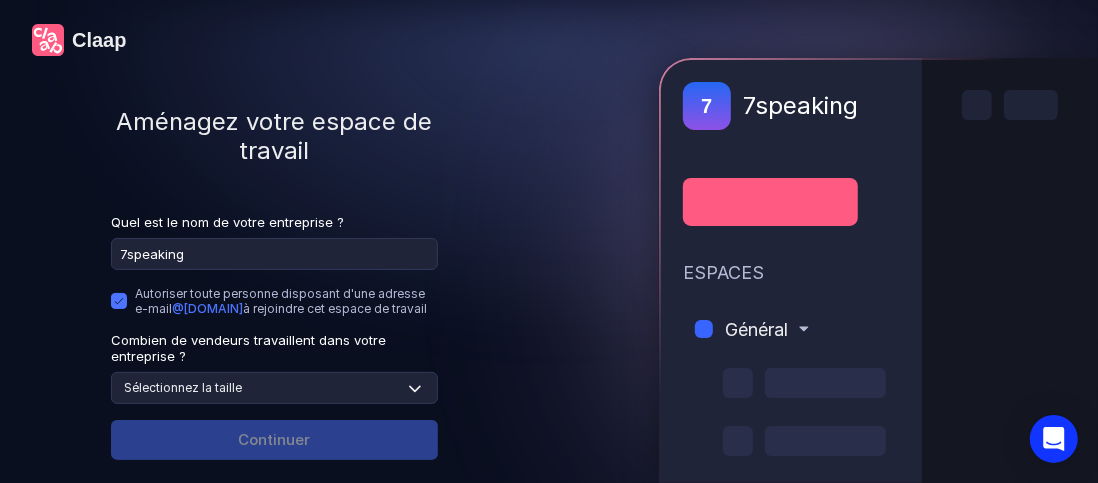 click on "7 7speaking ESPACES Général" at bounding box center [878, 270] 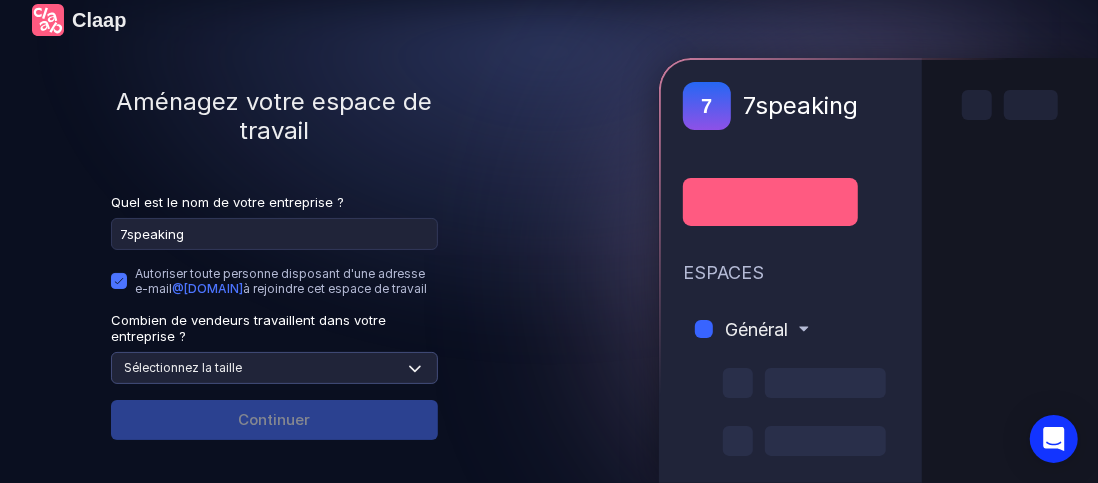 click on "Sélectionnez la taille Aucun 1-4 5-30 31-100 101-500 500+" at bounding box center (274, 368) 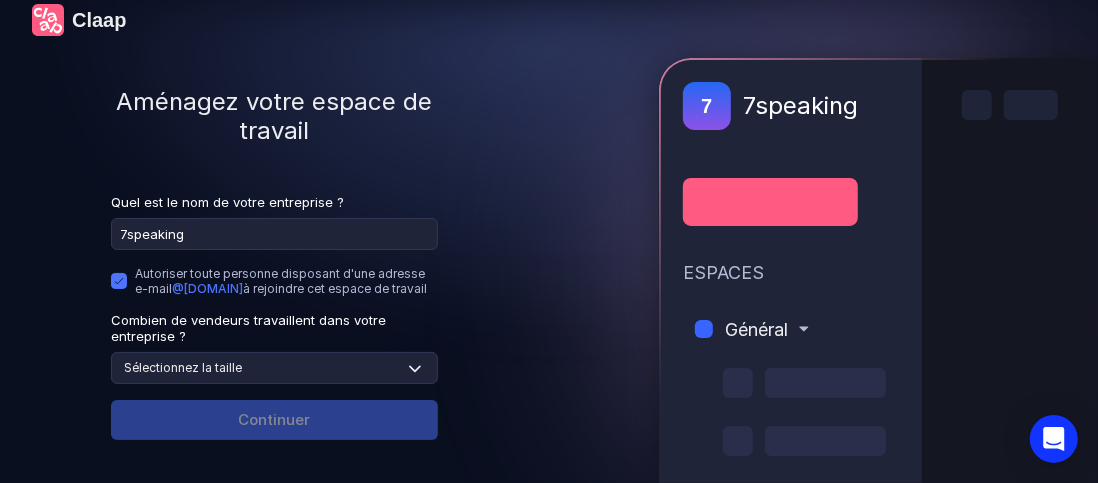 click on "Claap Aménagez votre espace de travail Quel est le nom de votre entreprise ? 7speaking Autoriser toute personne disposant d'une adresse e-mail @ 7speaking.com à rejoindre cet espace de travail Combien de vendeurs travaillent dans votre entreprise ? Sélectionnez la taille Aucun 1-4 5-30 31-100 101-500 500+ Continuer" at bounding box center (274, 241) 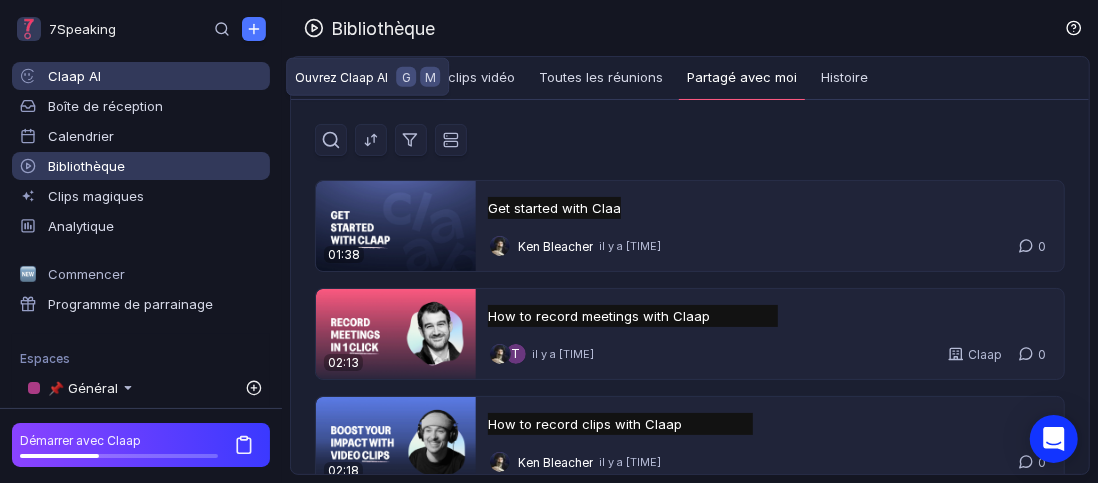 click on "Claap AI" at bounding box center (155, 76) 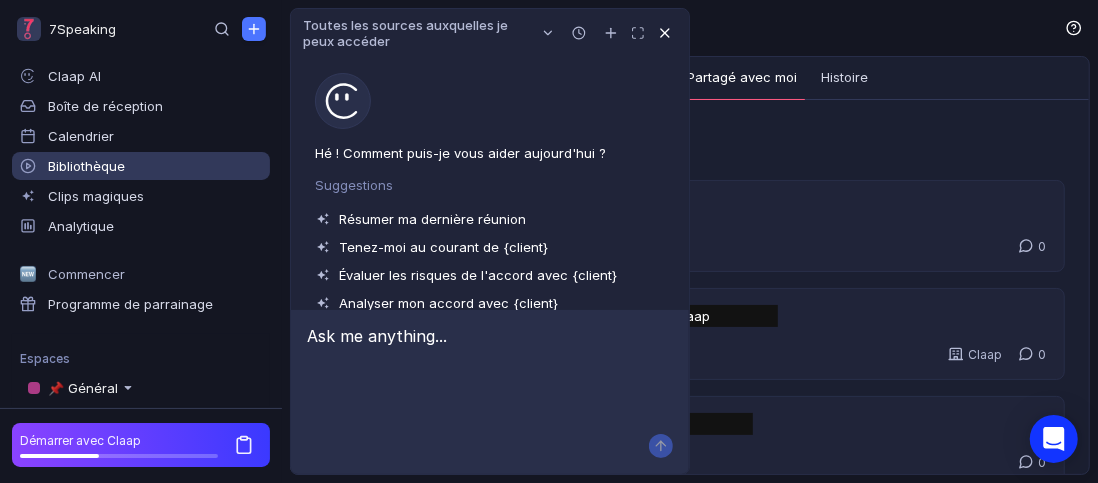 click at bounding box center [665, 33] 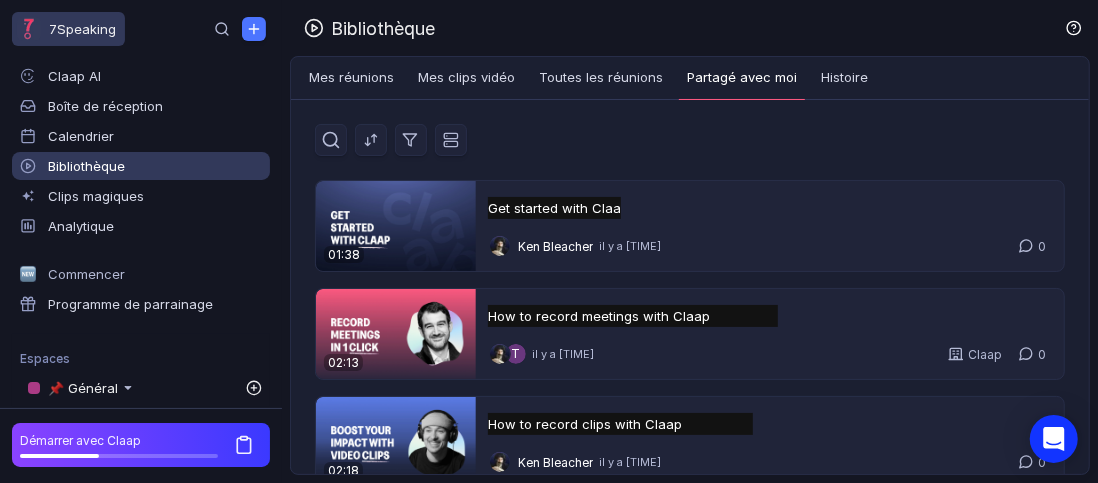 click on "7Speaking" at bounding box center [68, 29] 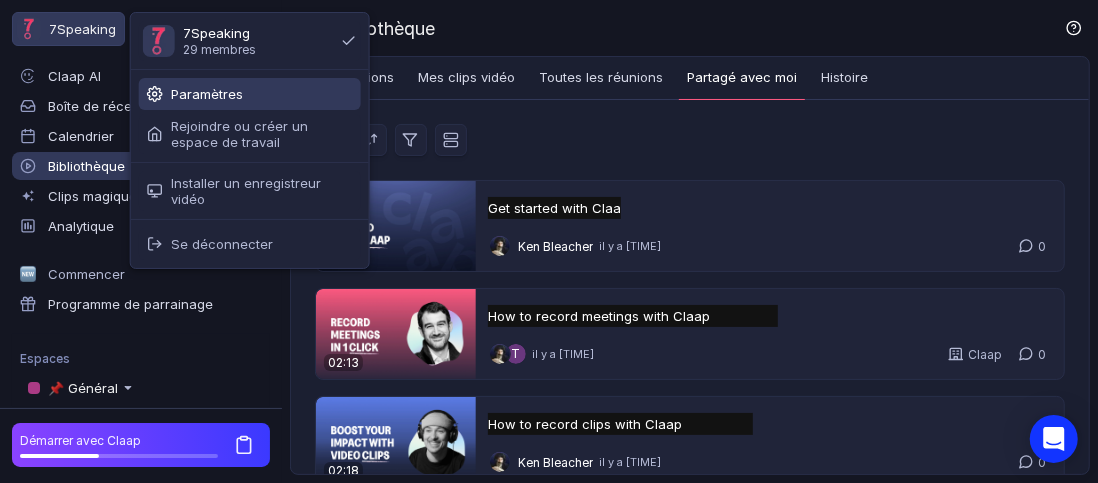 click on "Paramètres" at bounding box center [207, 94] 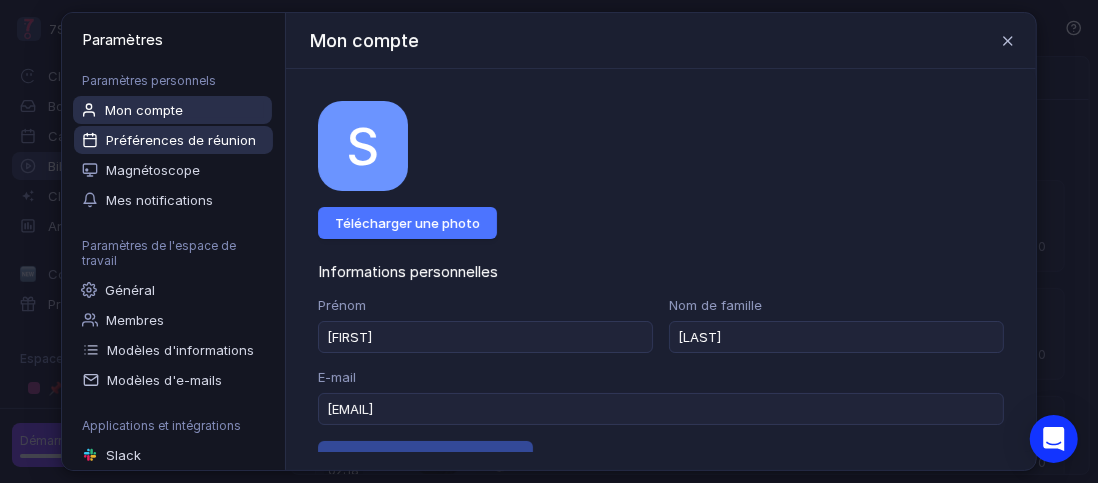 click on "Préférences de réunion" at bounding box center [173, 140] 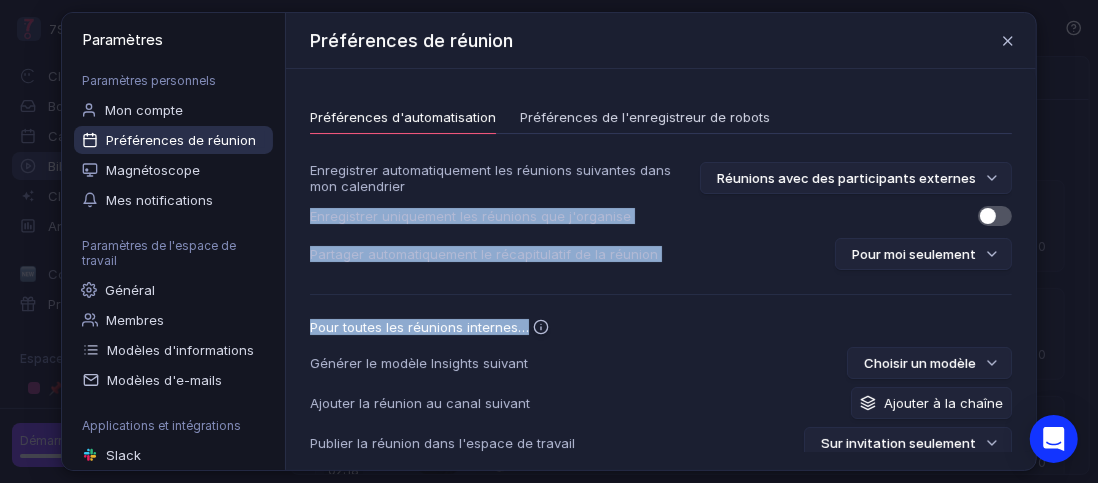 drag, startPoint x: 1028, startPoint y: 186, endPoint x: 1024, endPoint y: 320, distance: 134.0597 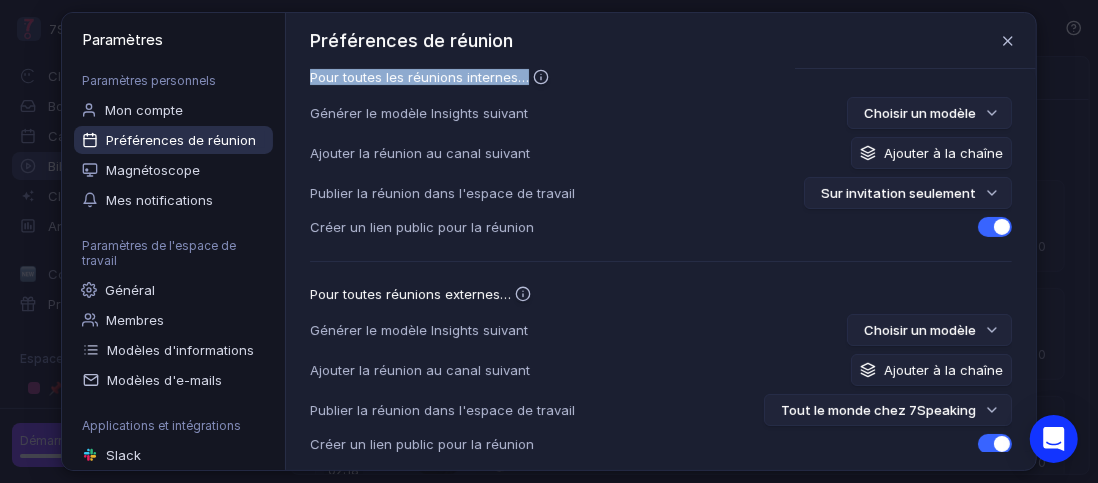 scroll, scrollTop: 273, scrollLeft: 0, axis: vertical 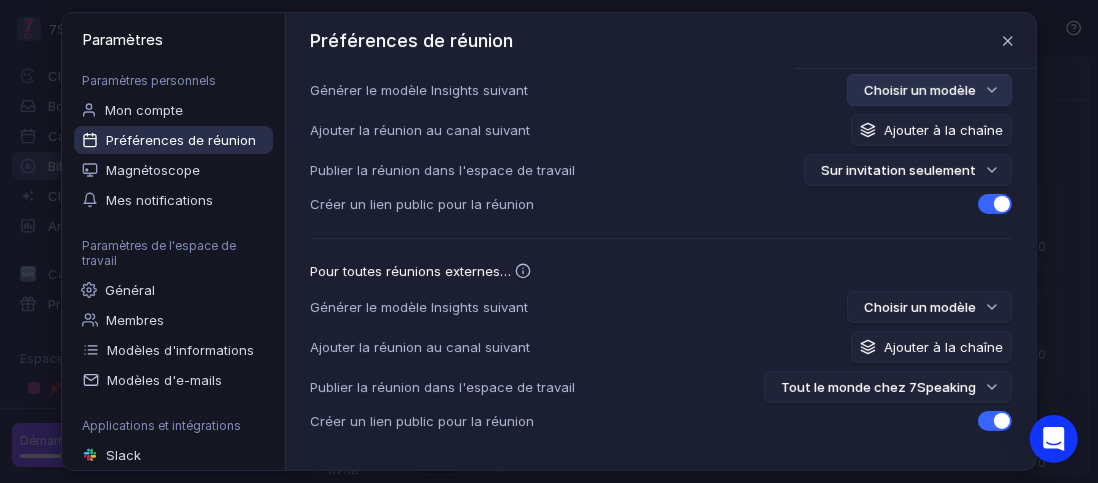 click at bounding box center (992, 90) 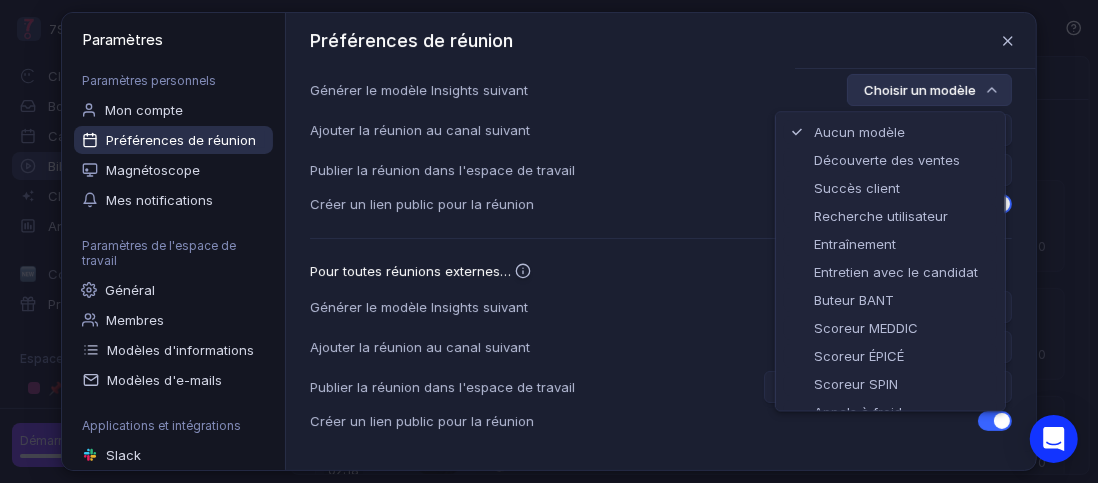 click at bounding box center (992, 90) 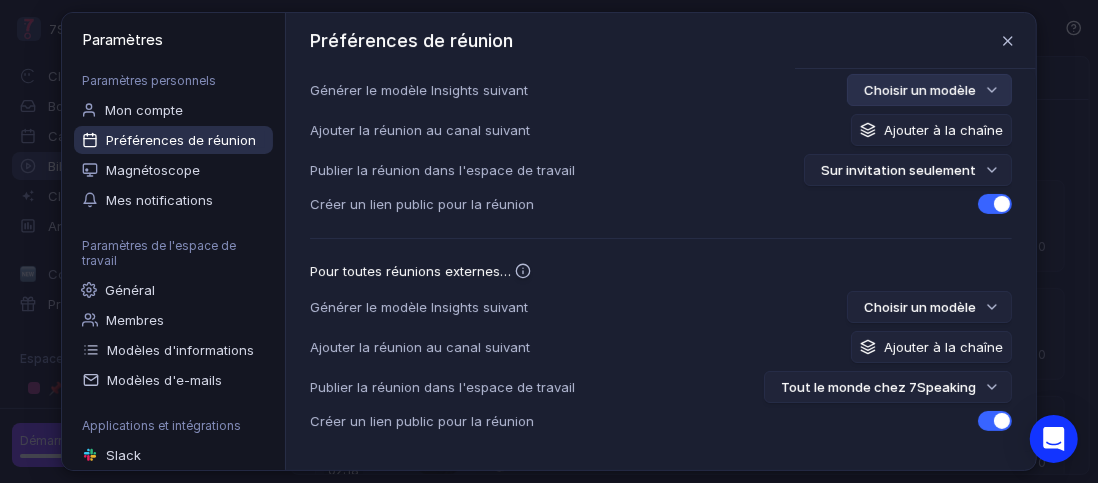 click at bounding box center [992, 90] 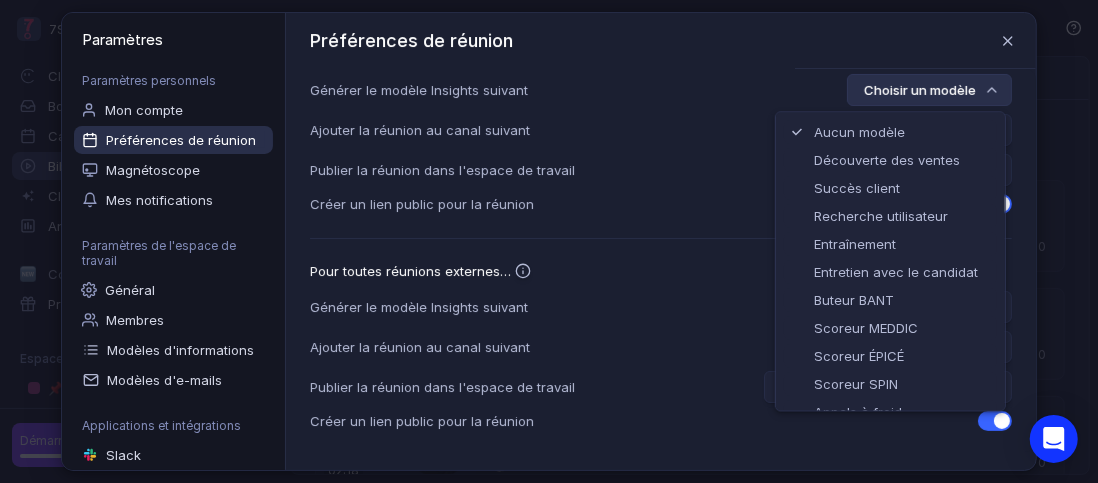 click at bounding box center (992, 90) 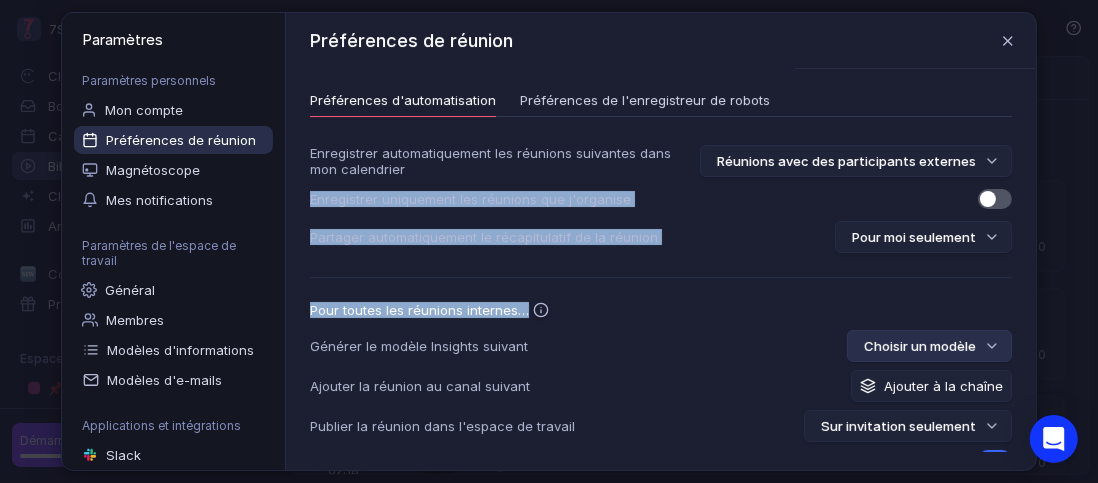 scroll, scrollTop: 0, scrollLeft: 0, axis: both 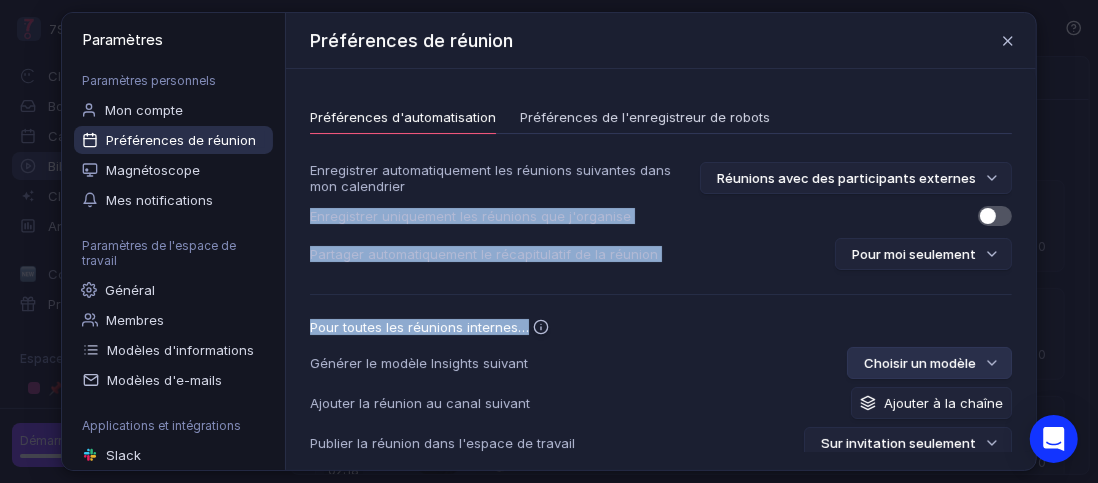 click on "Enregistrer automatiquement les réunions suivantes dans mon calendrier Réunions avec des participants externes Enregistrer uniquement les réunions que j'organise Partager automatiquement le récapitulatif de la réunion Pour moi seulement" at bounding box center (661, 216) 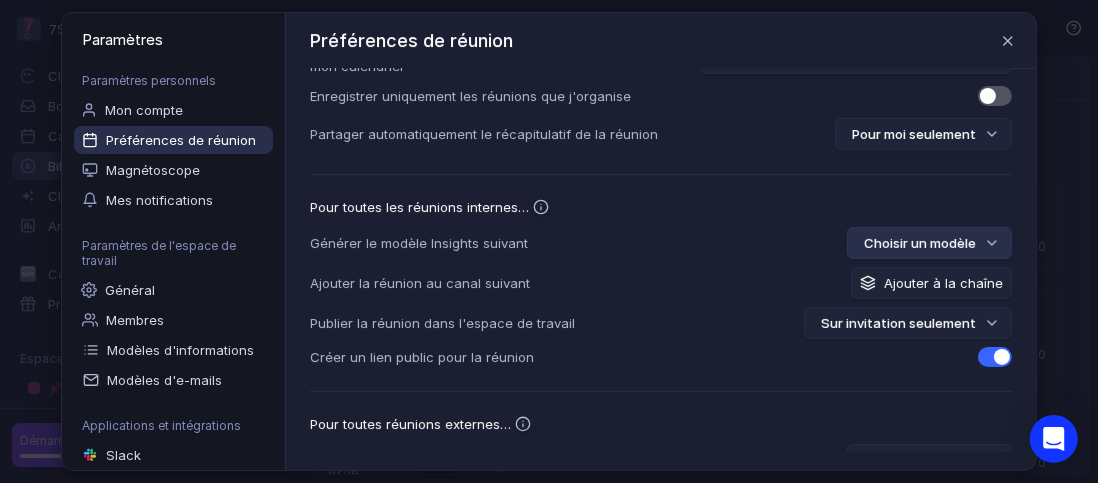 scroll, scrollTop: 192, scrollLeft: 0, axis: vertical 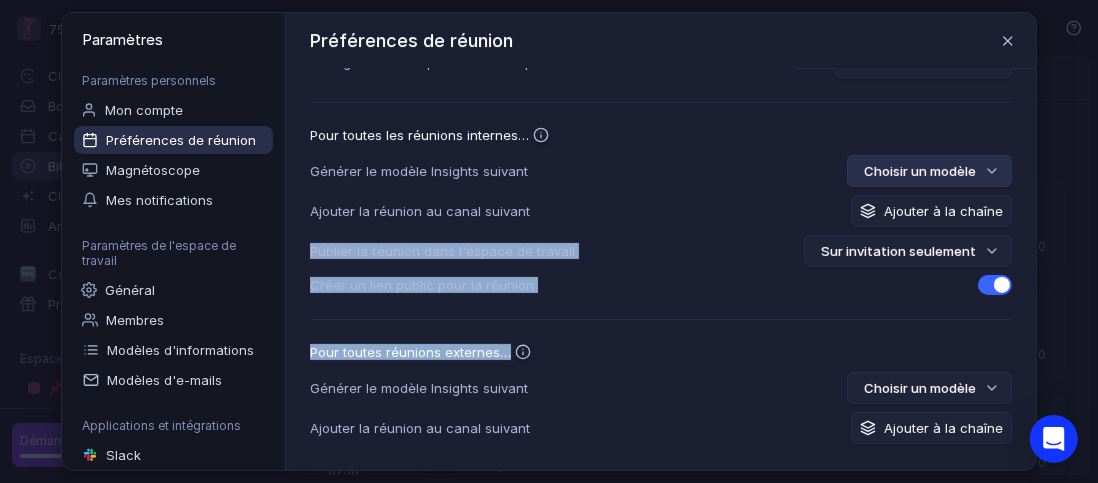drag, startPoint x: 1028, startPoint y: 322, endPoint x: 1036, endPoint y: 194, distance: 128.24976 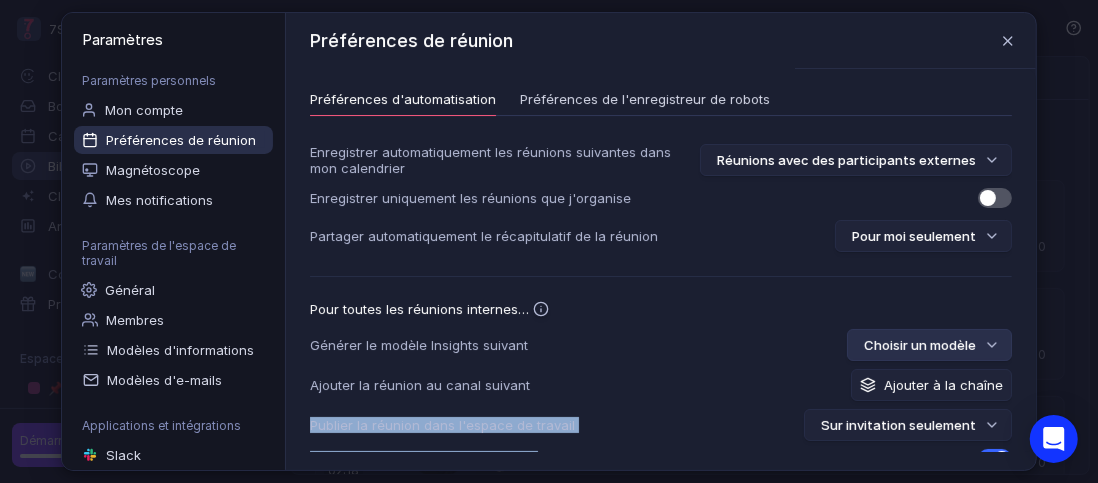 scroll, scrollTop: 0, scrollLeft: 0, axis: both 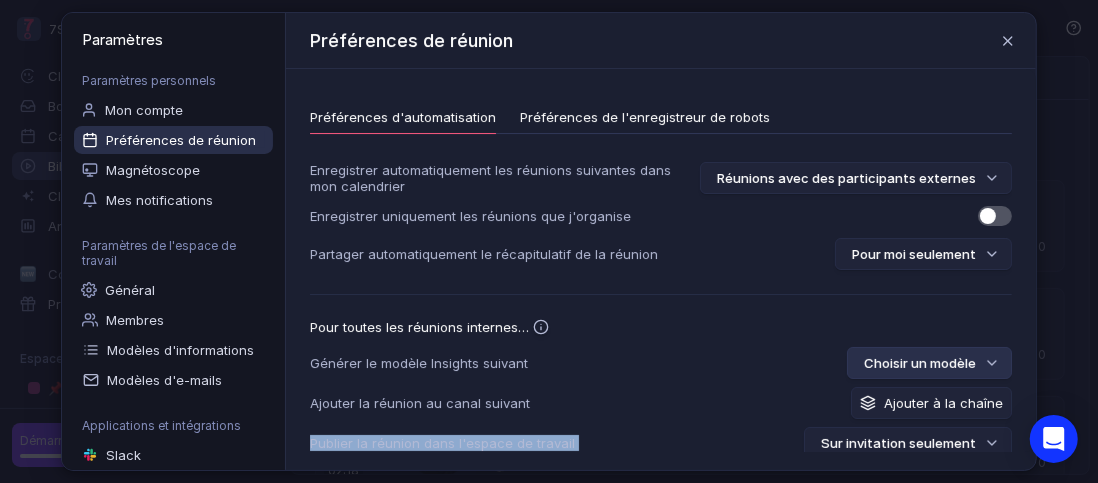 click on "Préférences de l'enregistreur de robots" at bounding box center [645, 117] 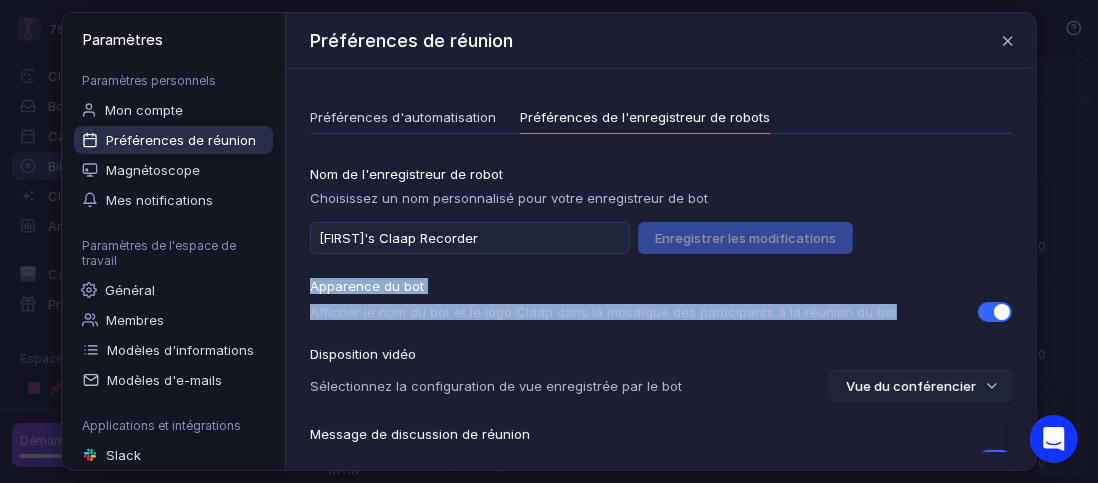 drag, startPoint x: 1027, startPoint y: 239, endPoint x: 1043, endPoint y: 303, distance: 65.96969 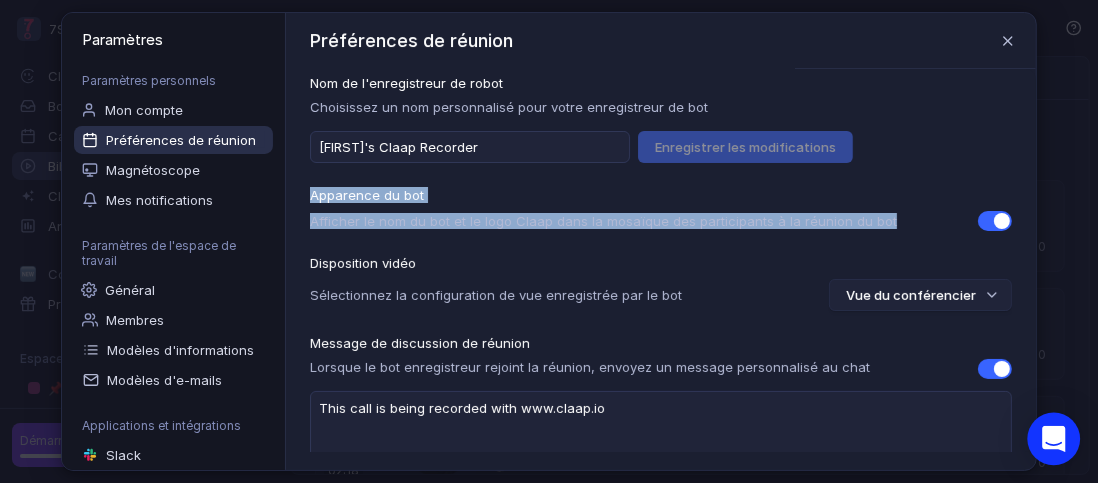 scroll, scrollTop: 157, scrollLeft: 0, axis: vertical 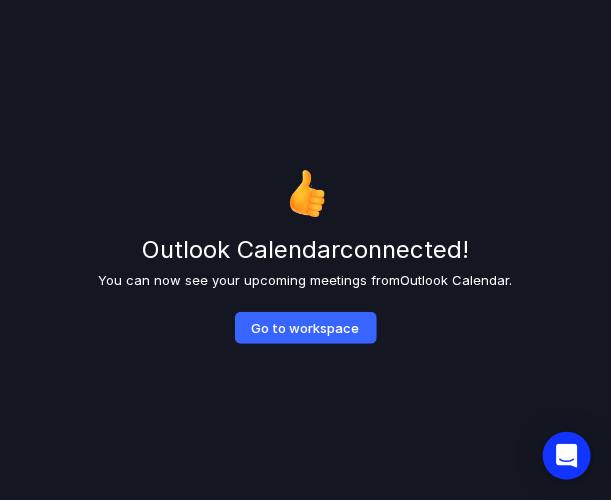 click on "Go to workspace" at bounding box center [306, 328] 